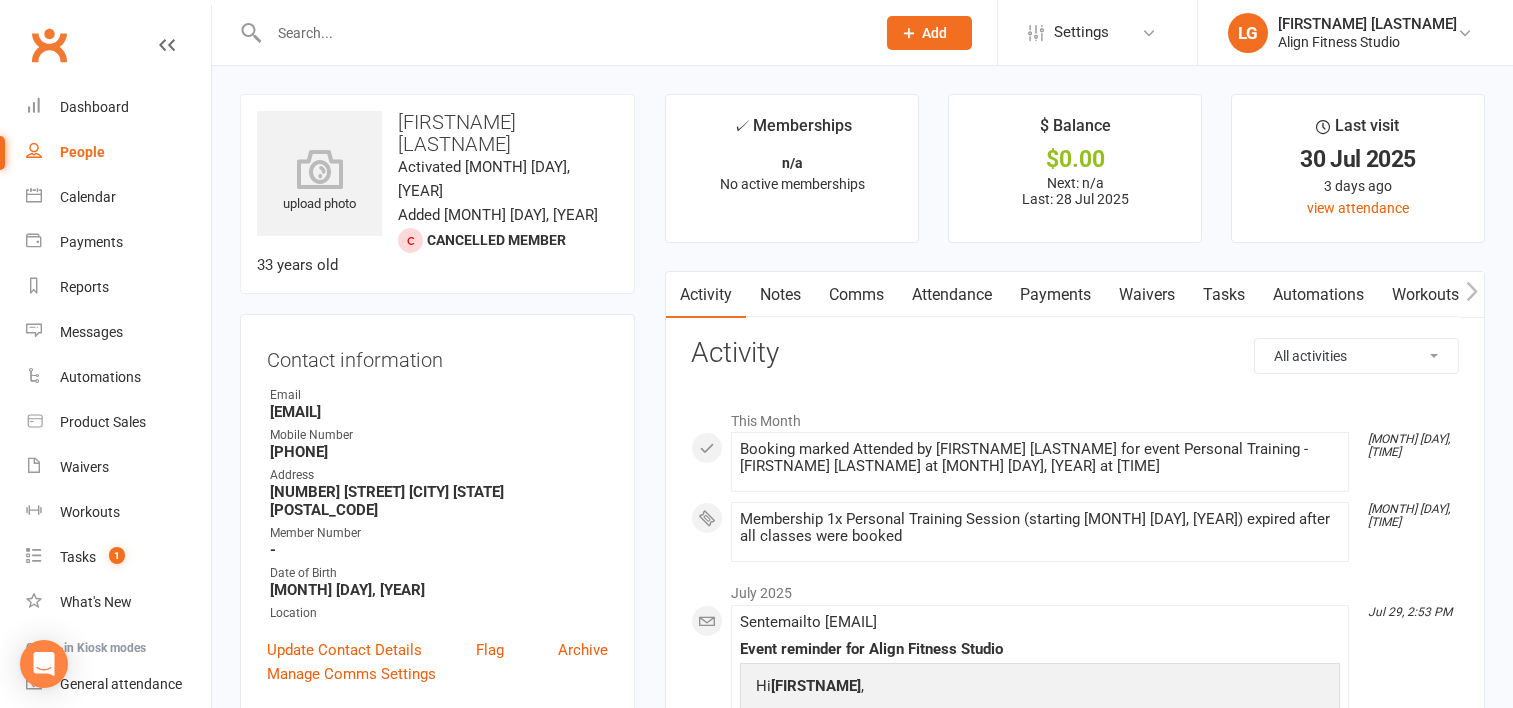 scroll, scrollTop: 19, scrollLeft: 0, axis: vertical 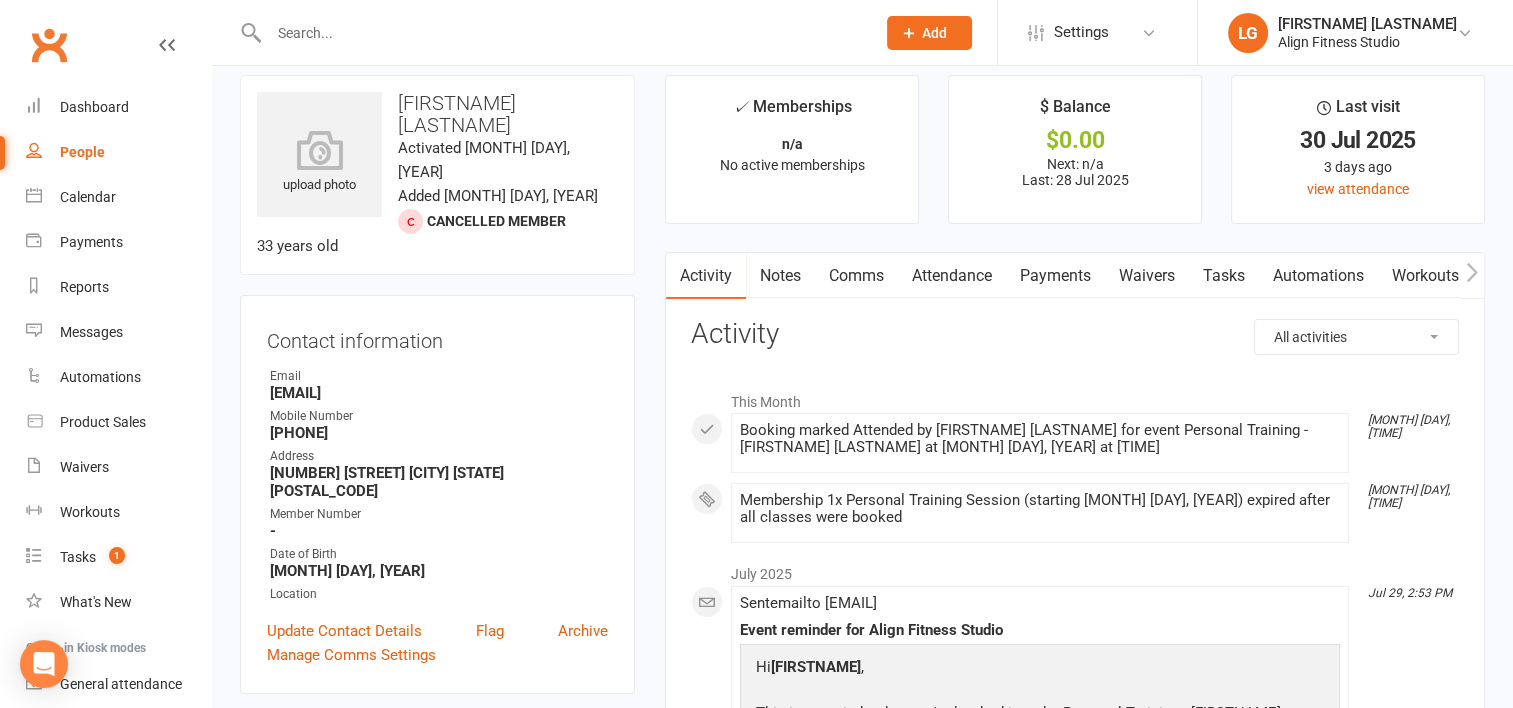 click on "Settings Membership Plans Event Templates Appointment Types Mobile App Website Image Library Customize Contacts Bulk Imports Access Control Users Account Profile Clubworx API" at bounding box center (1097, 32) 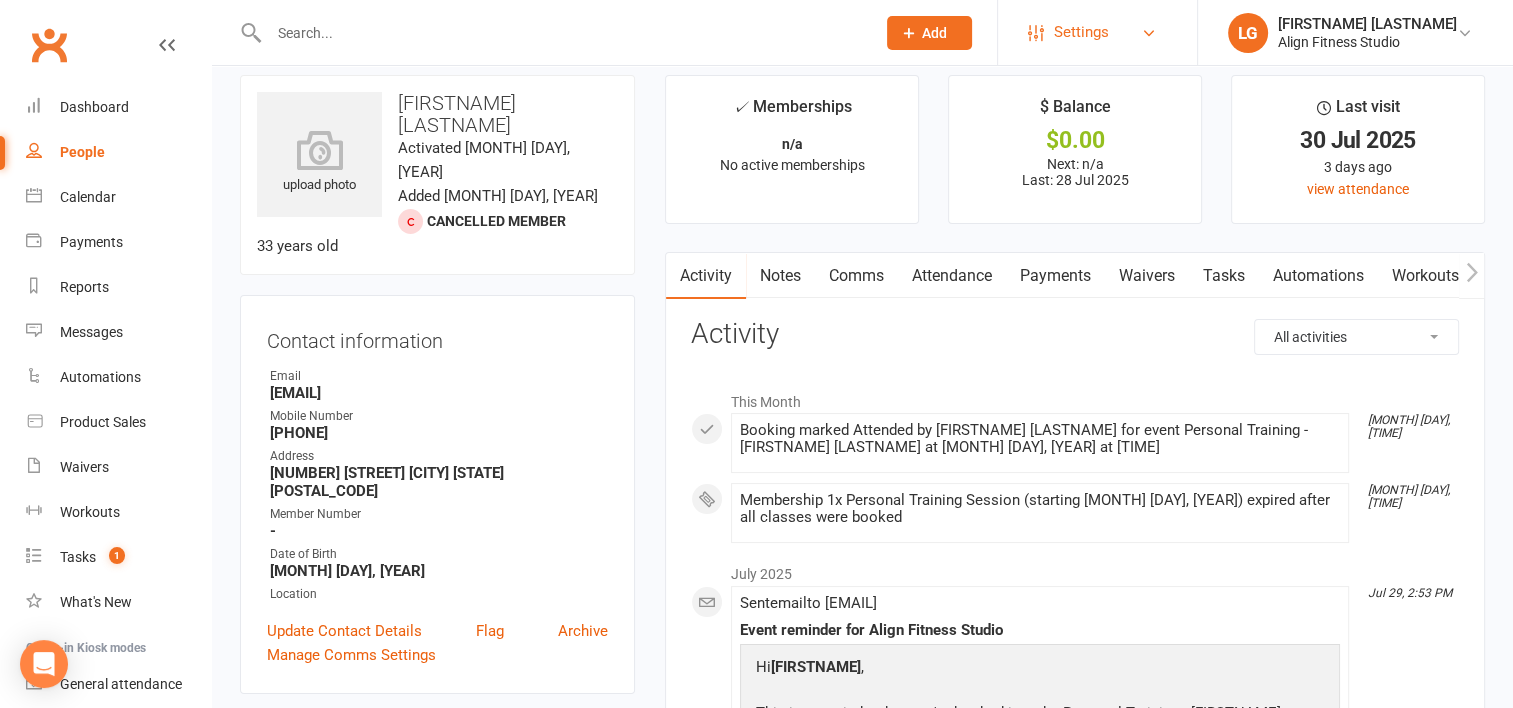 click on "Settings" at bounding box center [1081, 32] 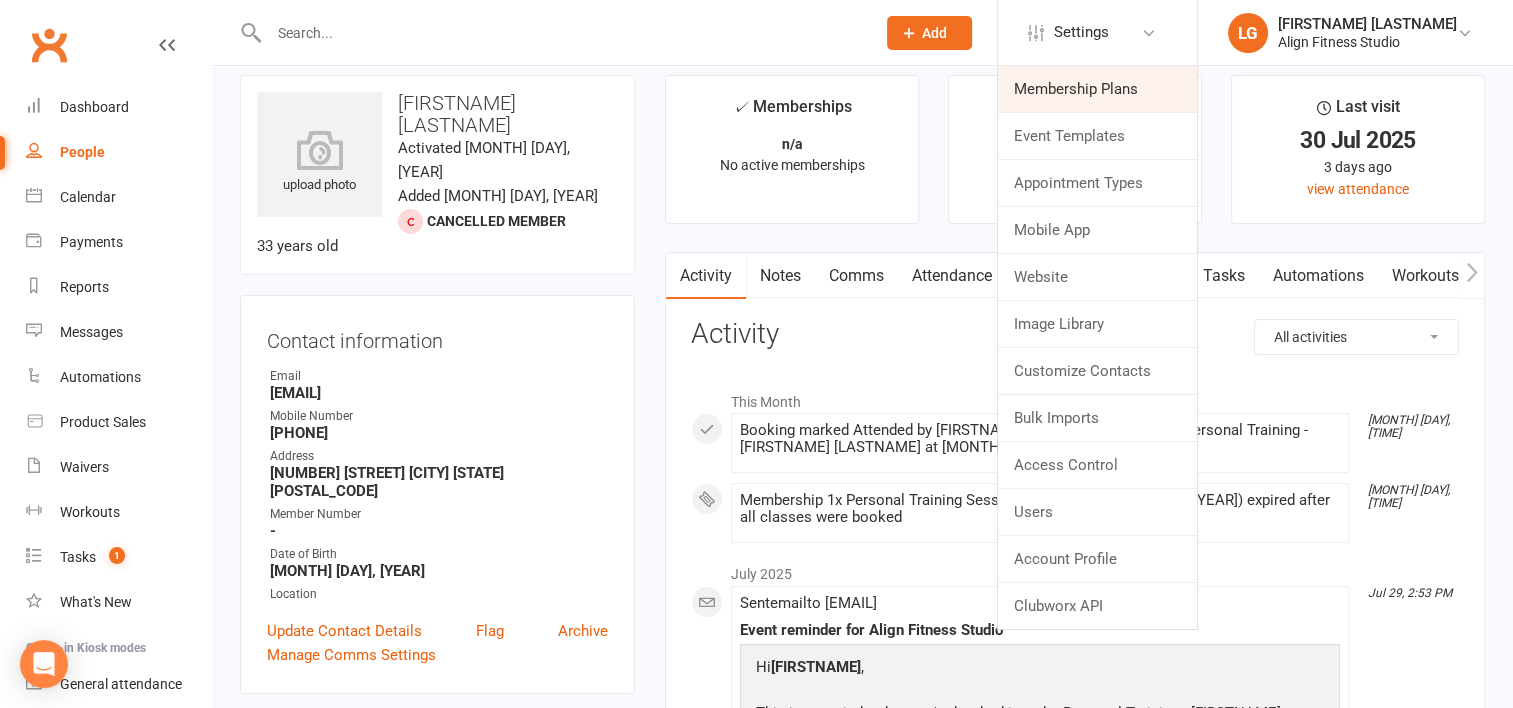 click on "Membership Plans" at bounding box center [1097, 89] 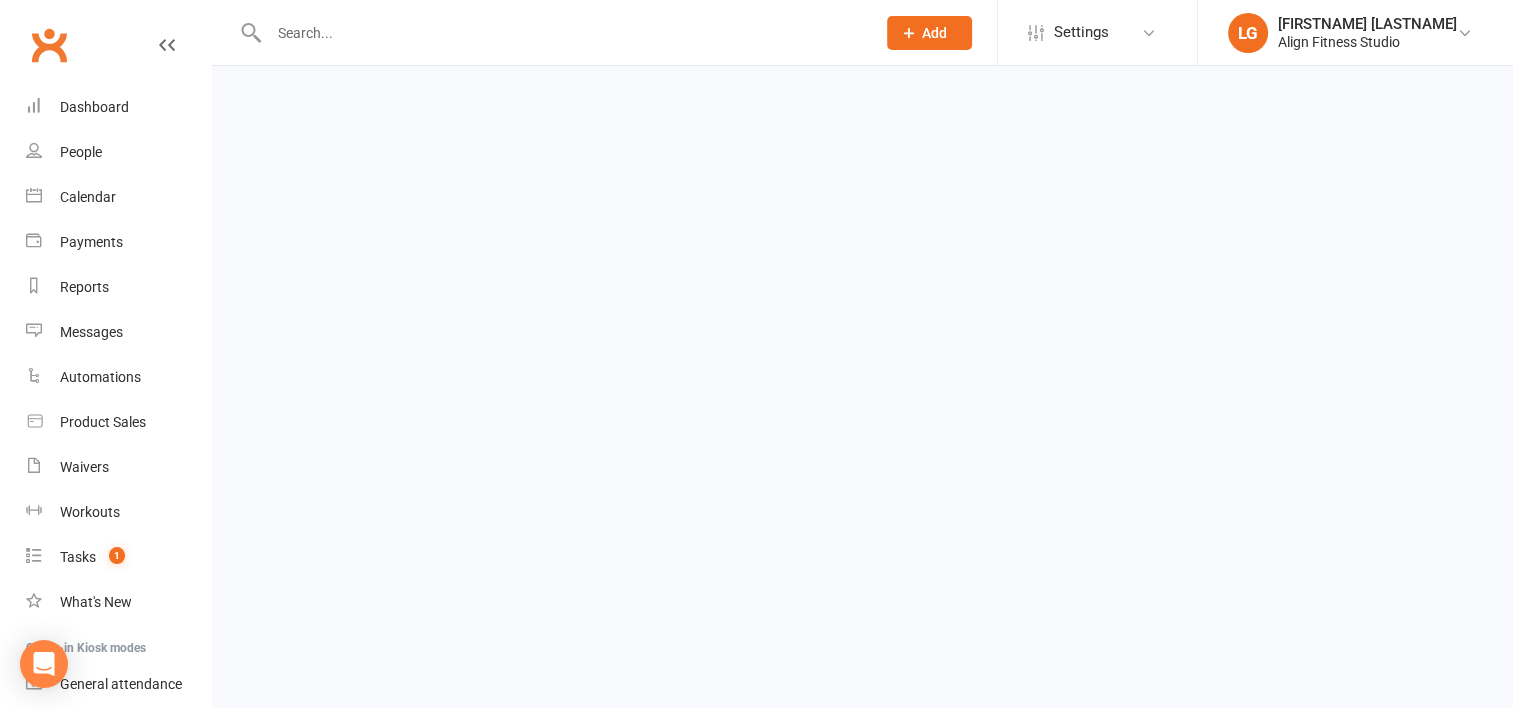scroll, scrollTop: 0, scrollLeft: 0, axis: both 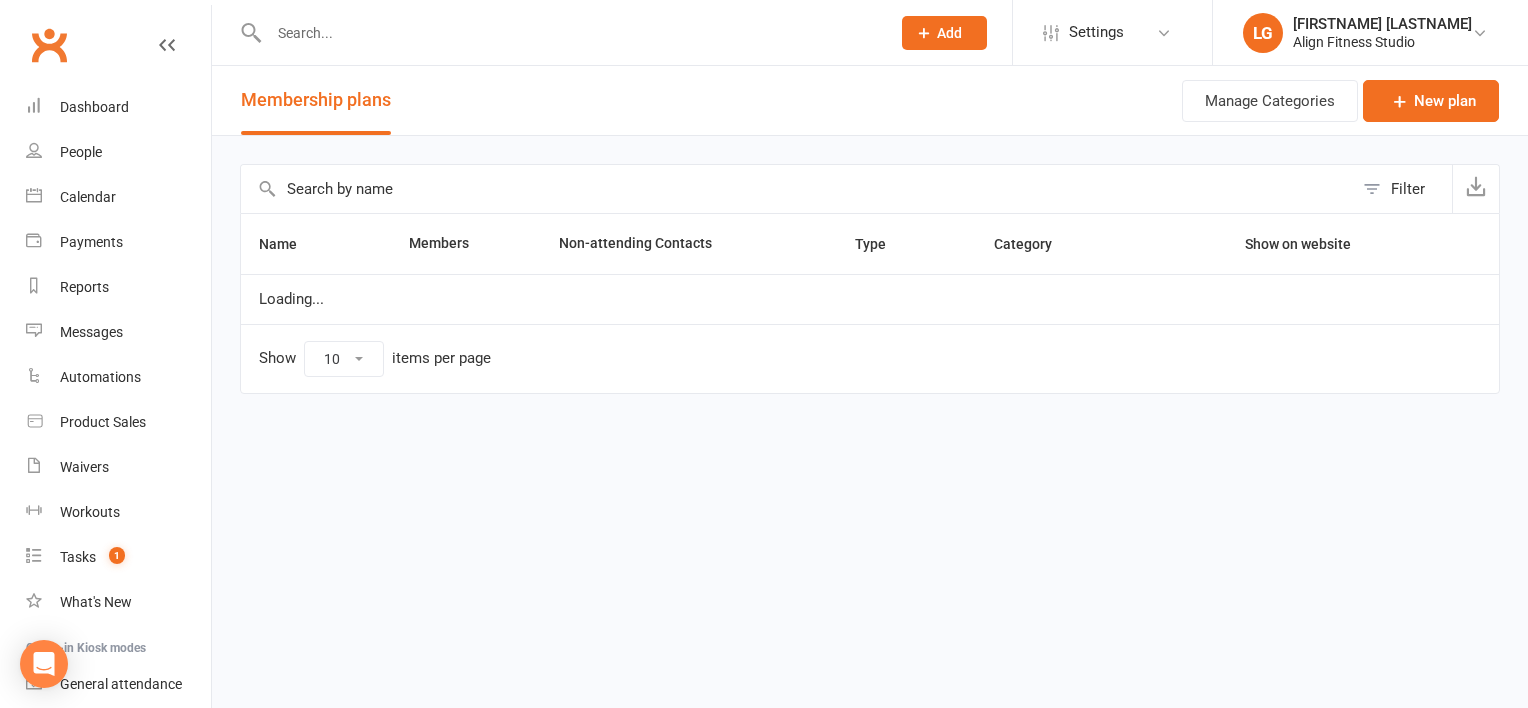 select on "100" 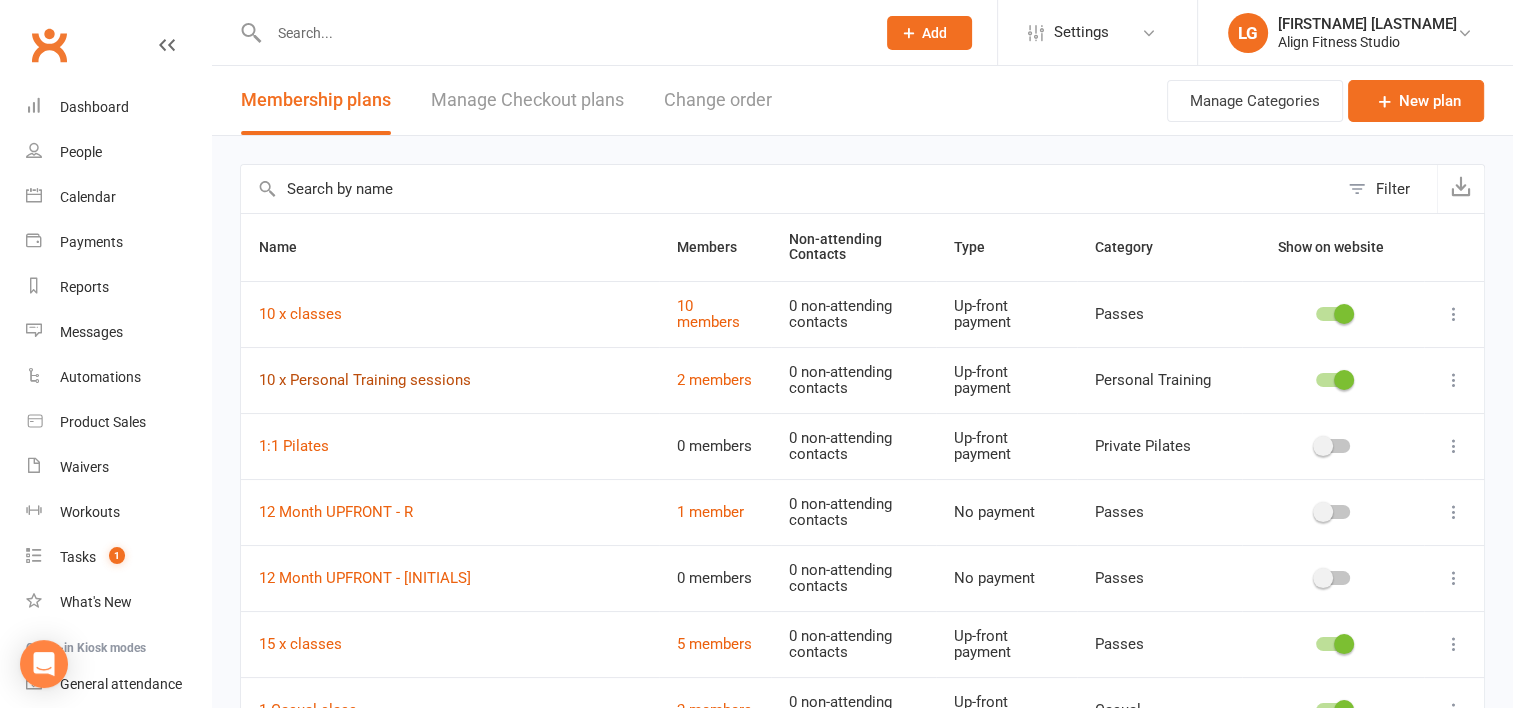 click on "10 x Personal Training sessions" at bounding box center [365, 380] 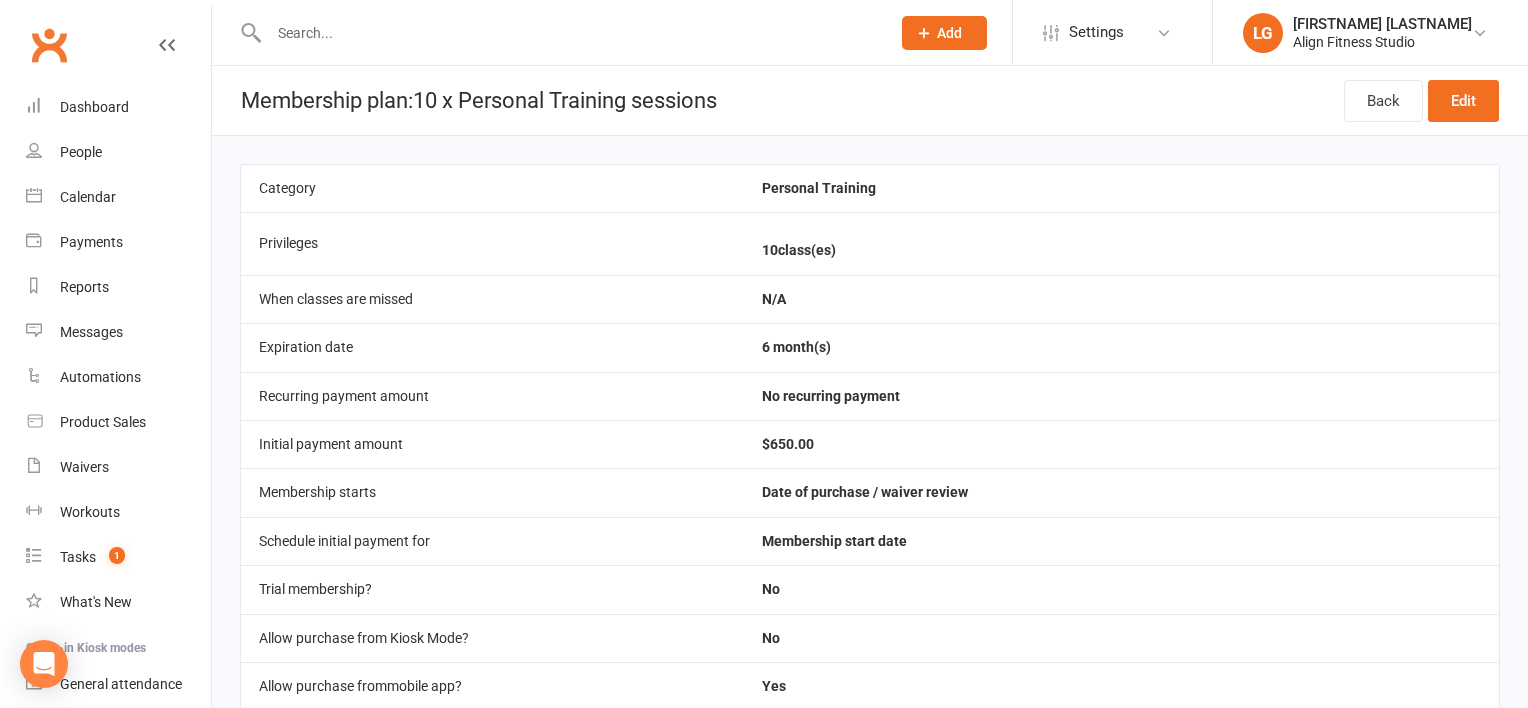 select on "100" 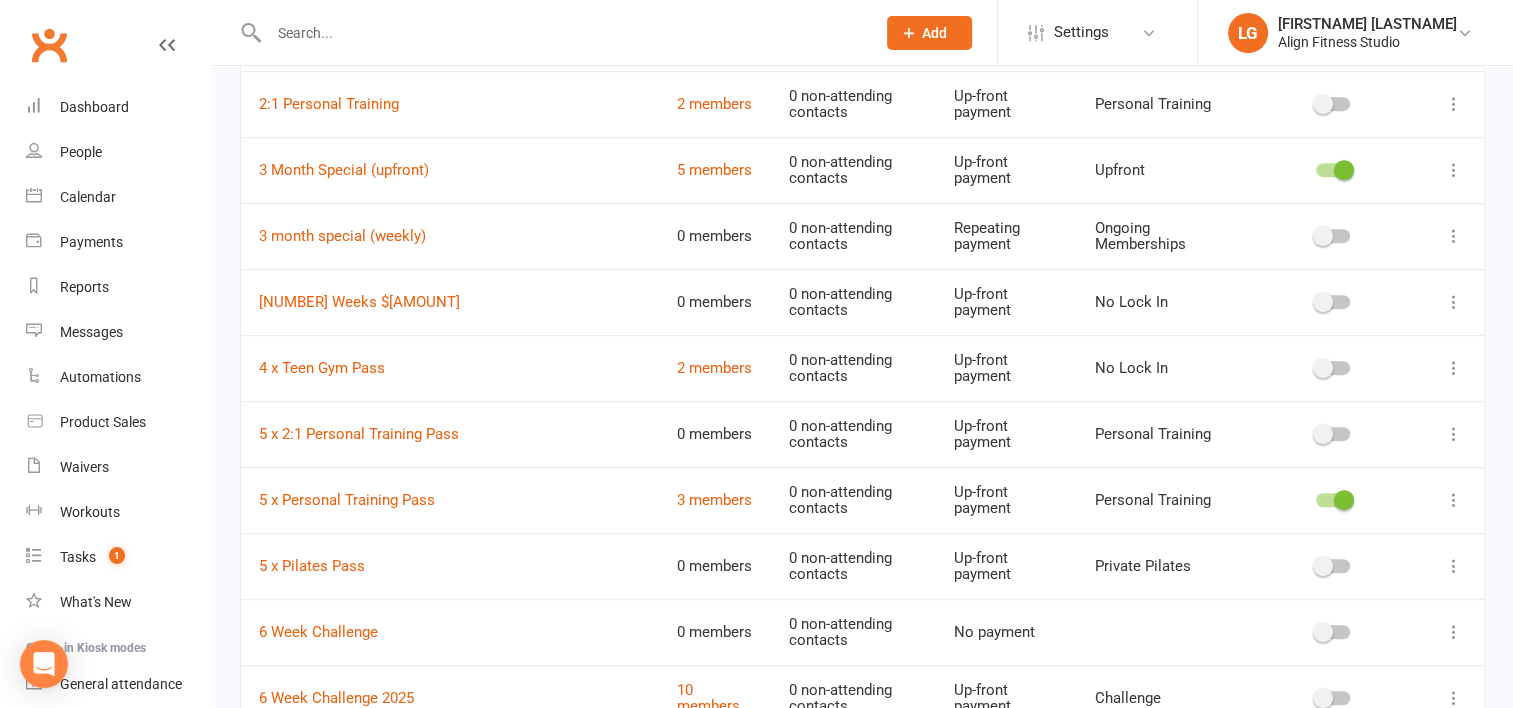 scroll, scrollTop: 871, scrollLeft: 0, axis: vertical 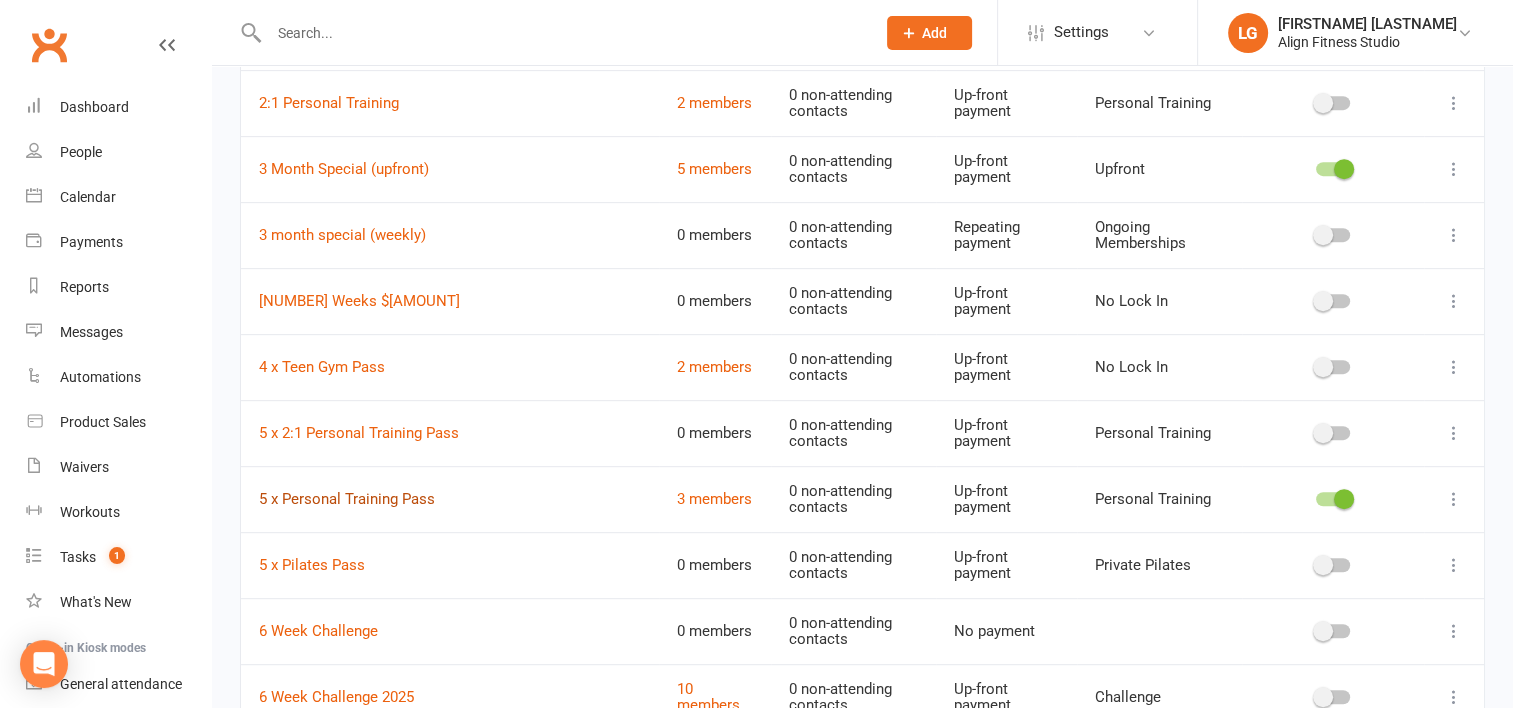 click on "5 x Personal Training Pass" at bounding box center [347, 499] 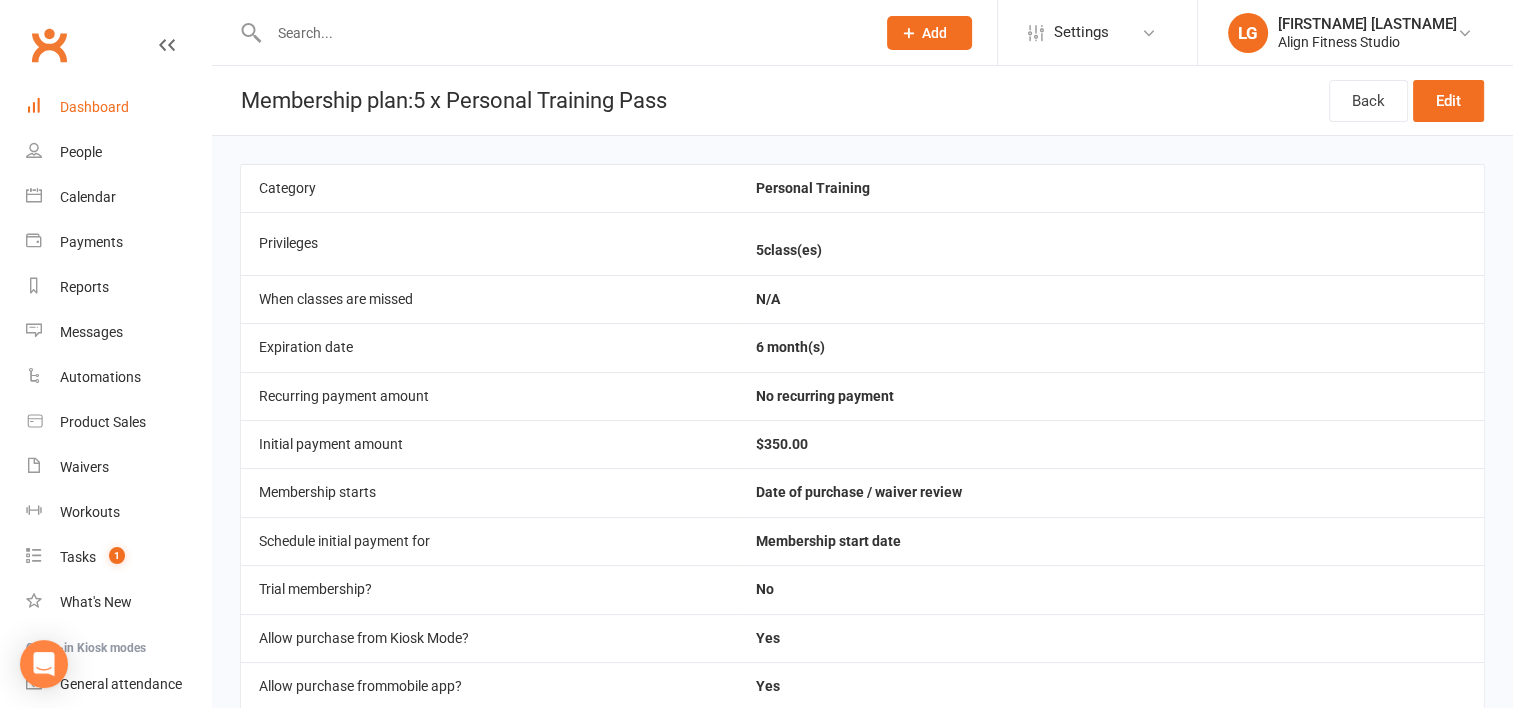 click on "Dashboard" at bounding box center (94, 107) 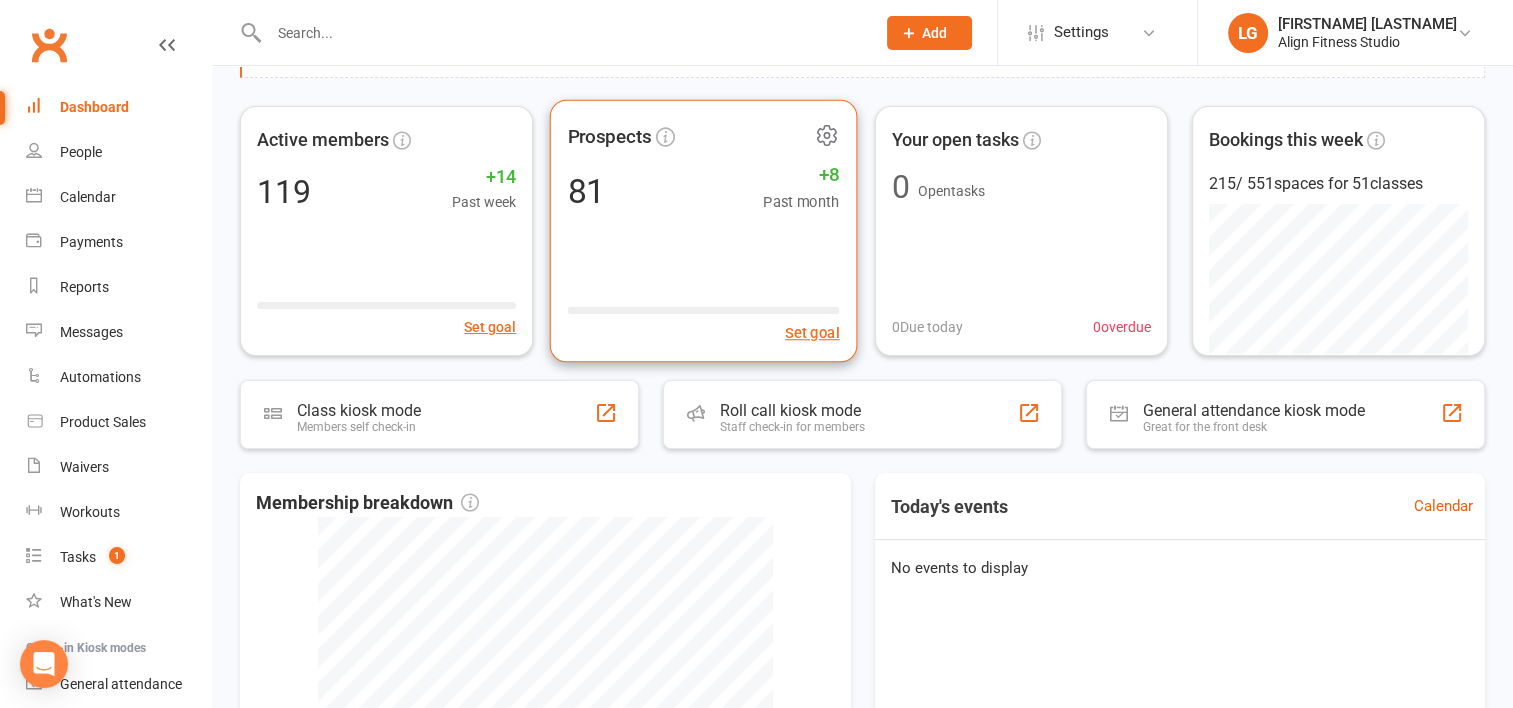 scroll, scrollTop: 120, scrollLeft: 0, axis: vertical 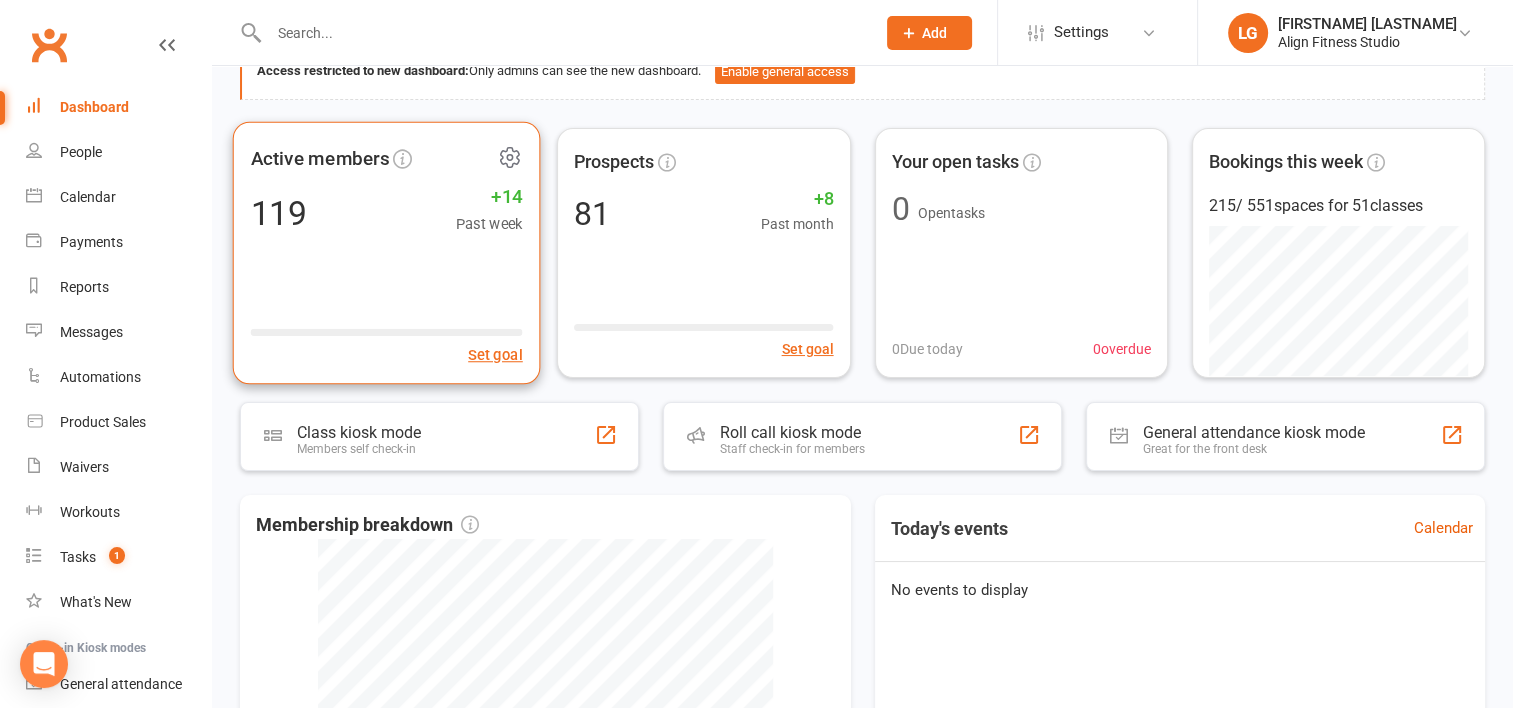 click on "Past week" at bounding box center (489, 223) 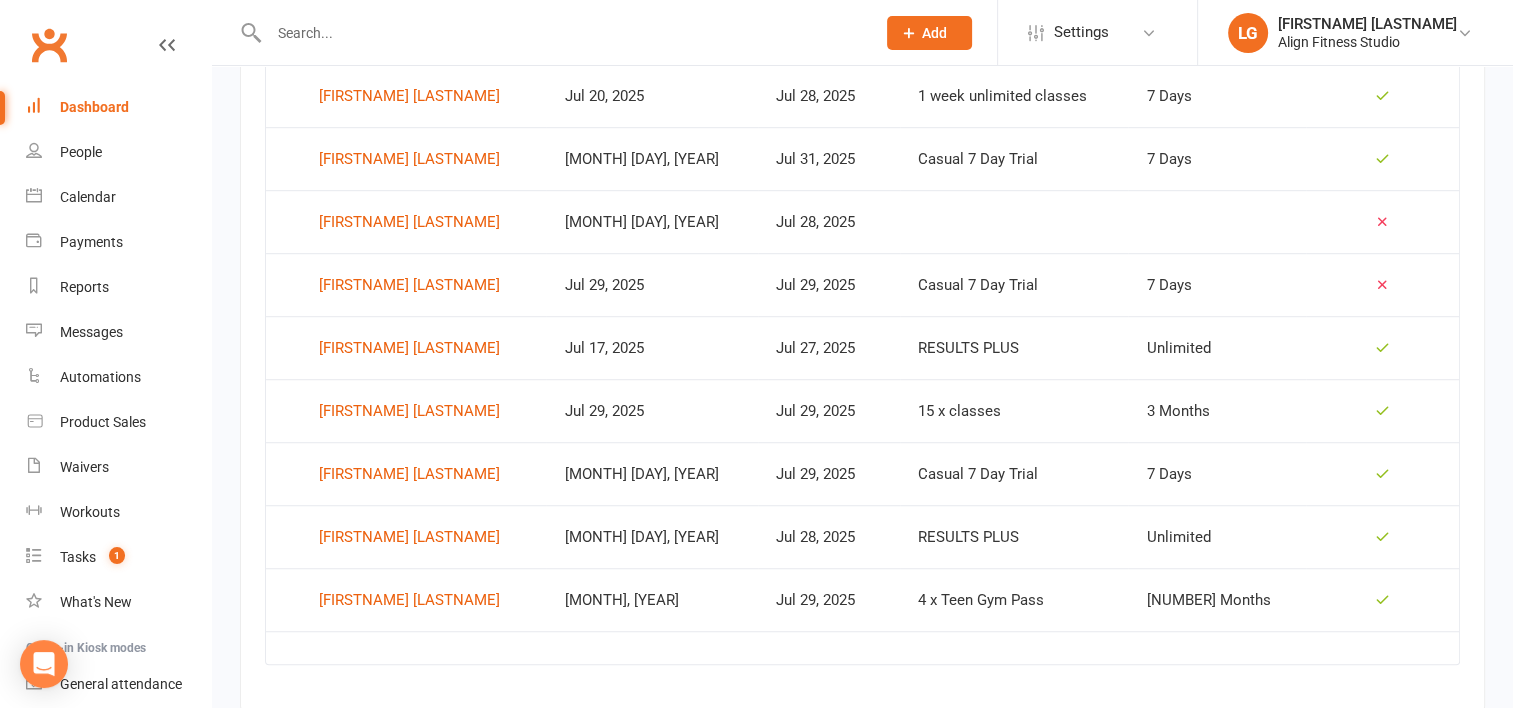 scroll, scrollTop: 1343, scrollLeft: 0, axis: vertical 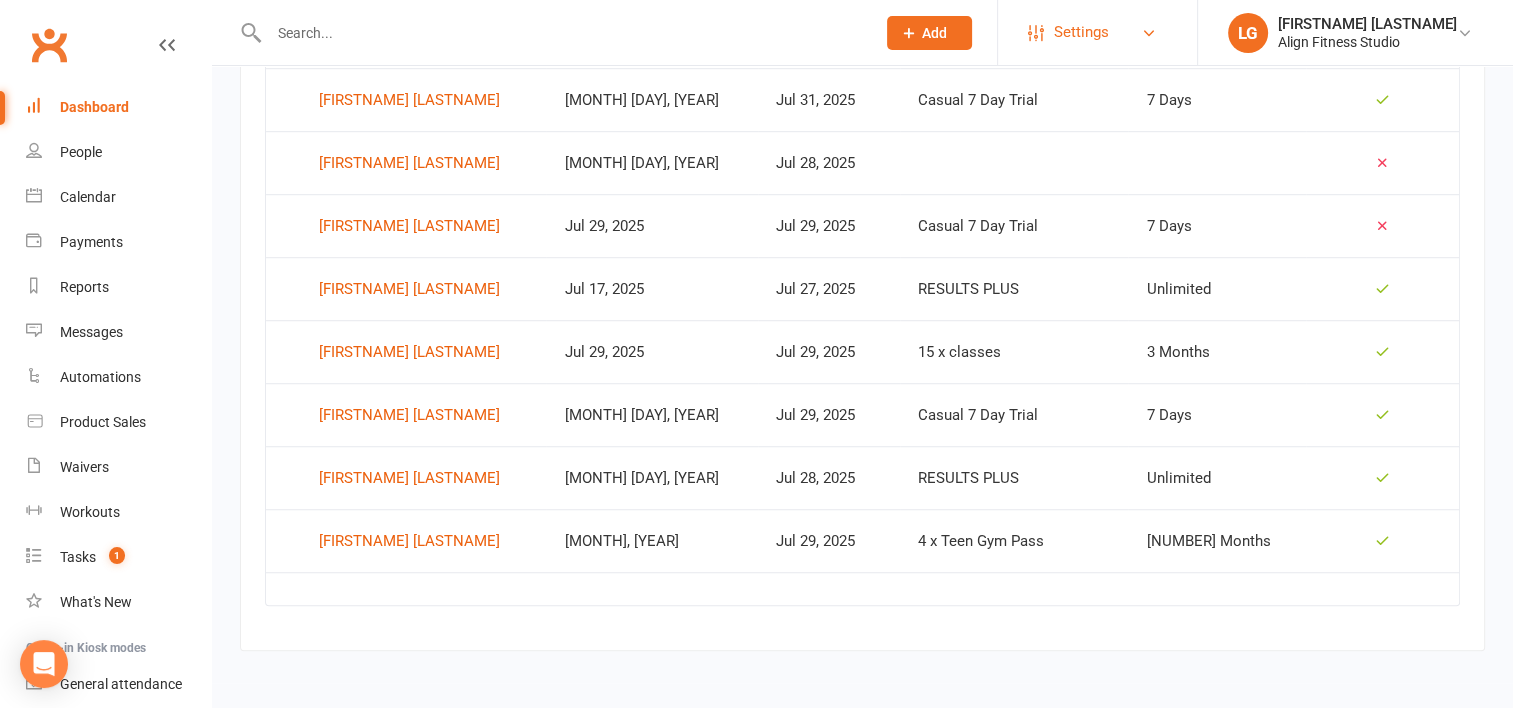 click on "Settings" at bounding box center (1097, 32) 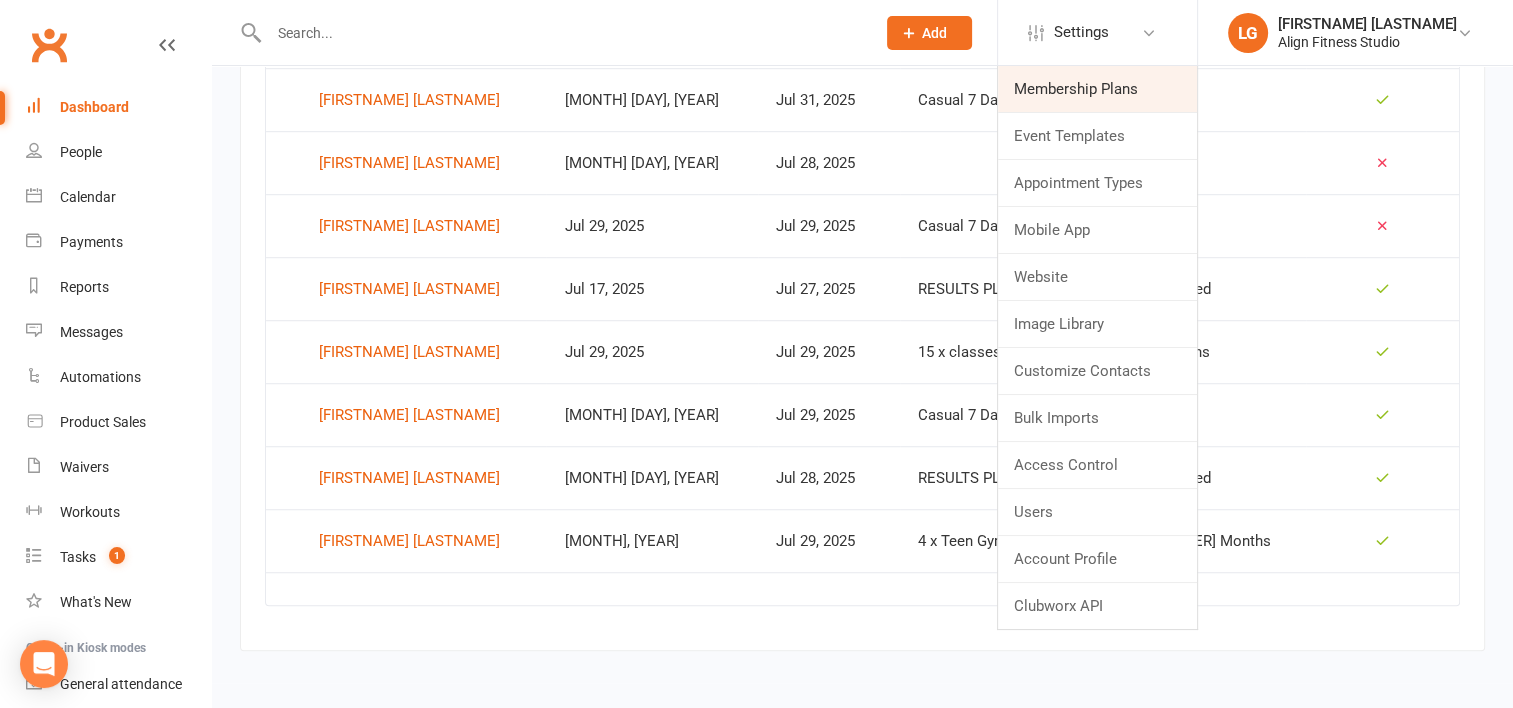 click on "Membership Plans" at bounding box center [1097, 89] 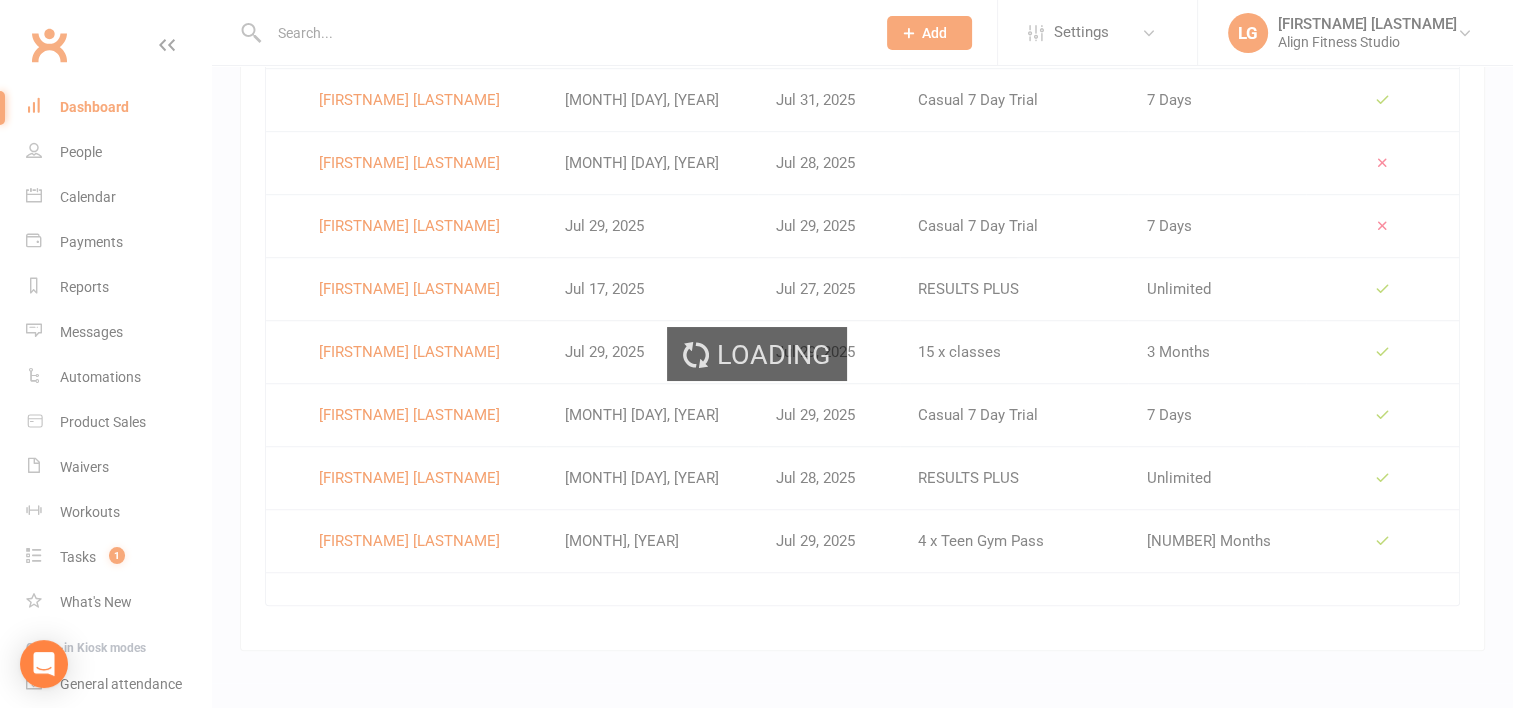 select on "100" 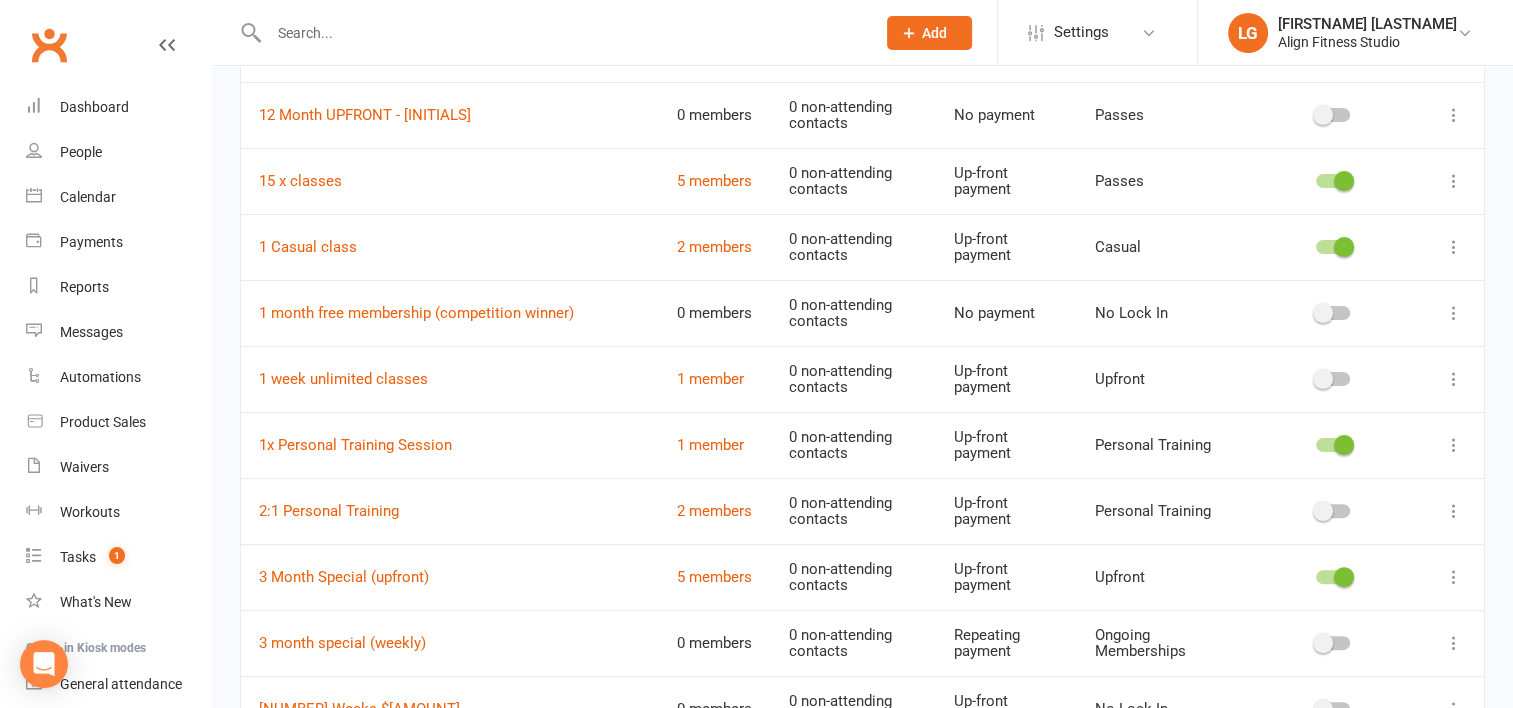scroll, scrollTop: 0, scrollLeft: 0, axis: both 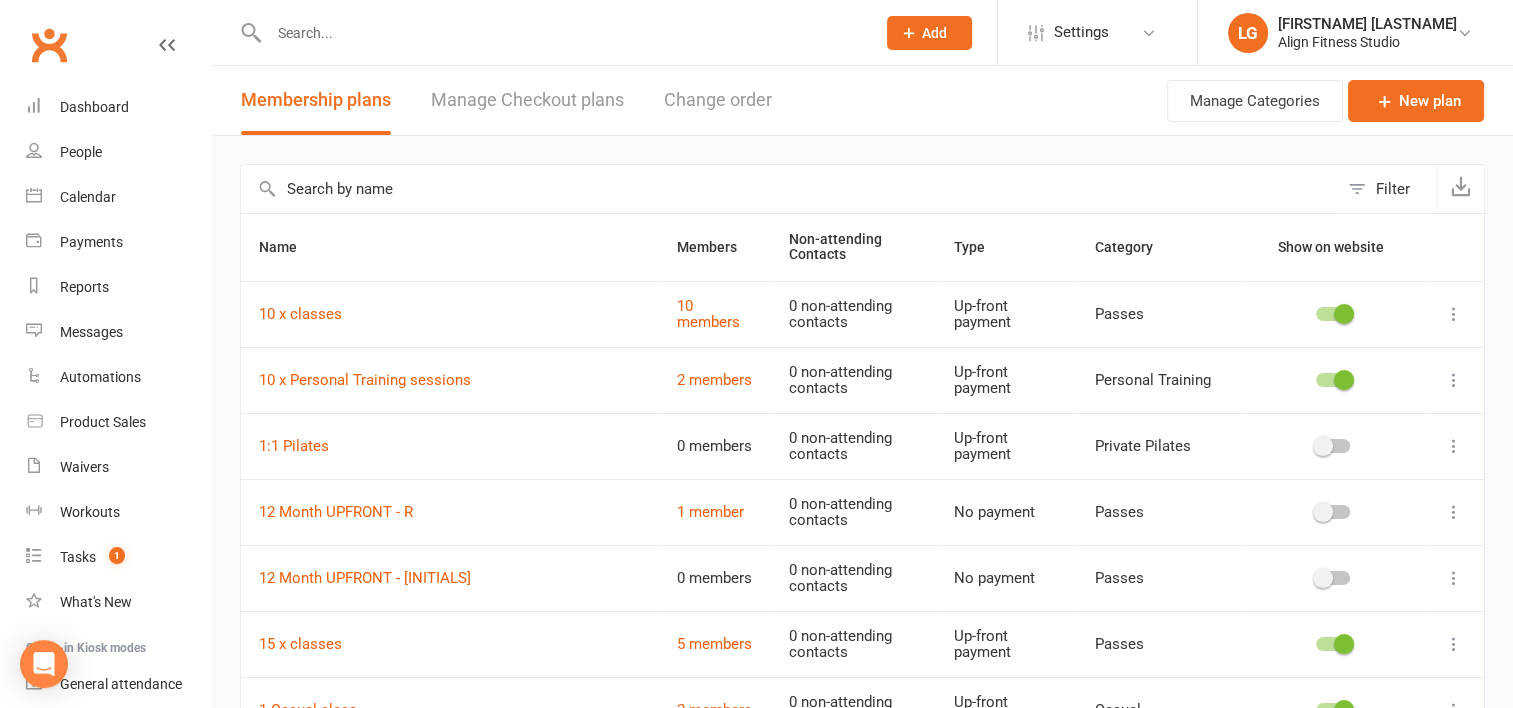 click at bounding box center [562, 33] 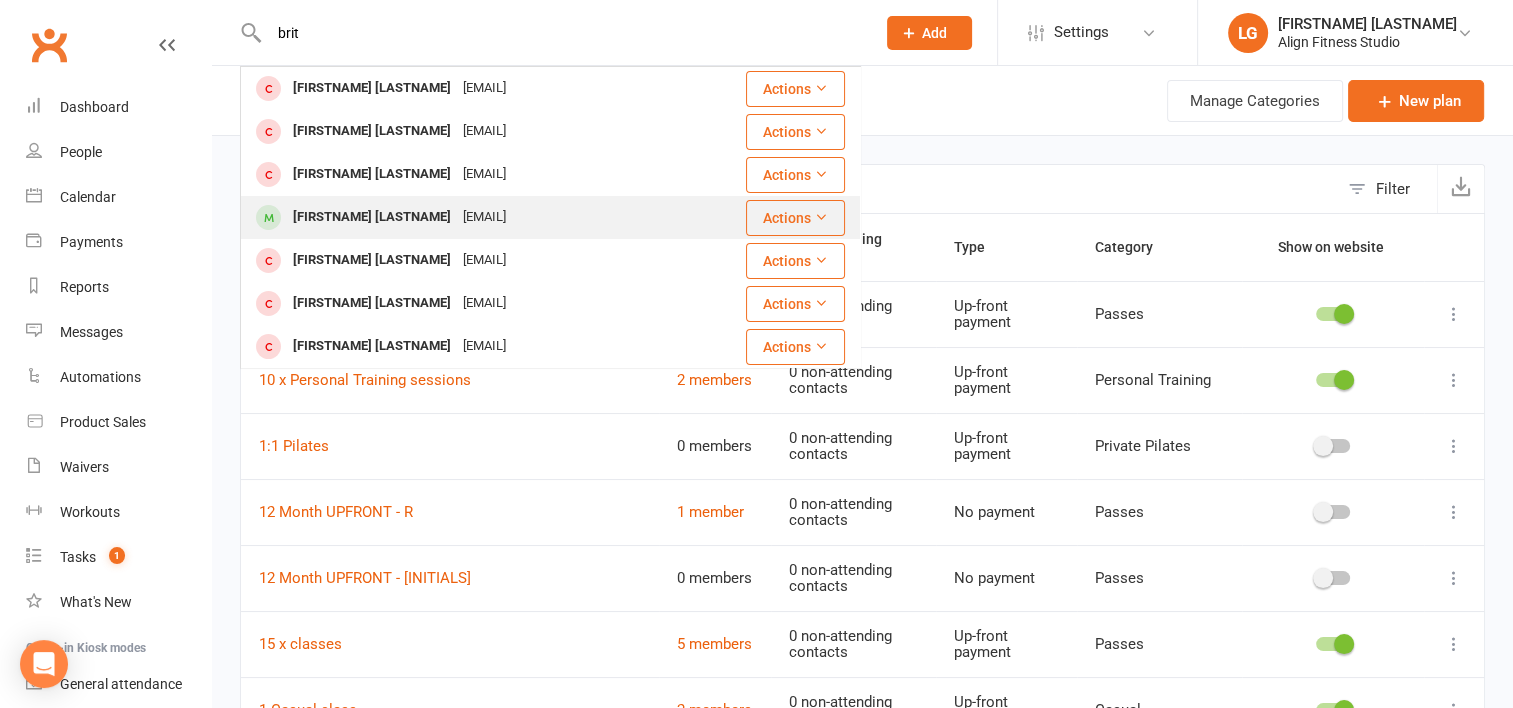 type on "brit" 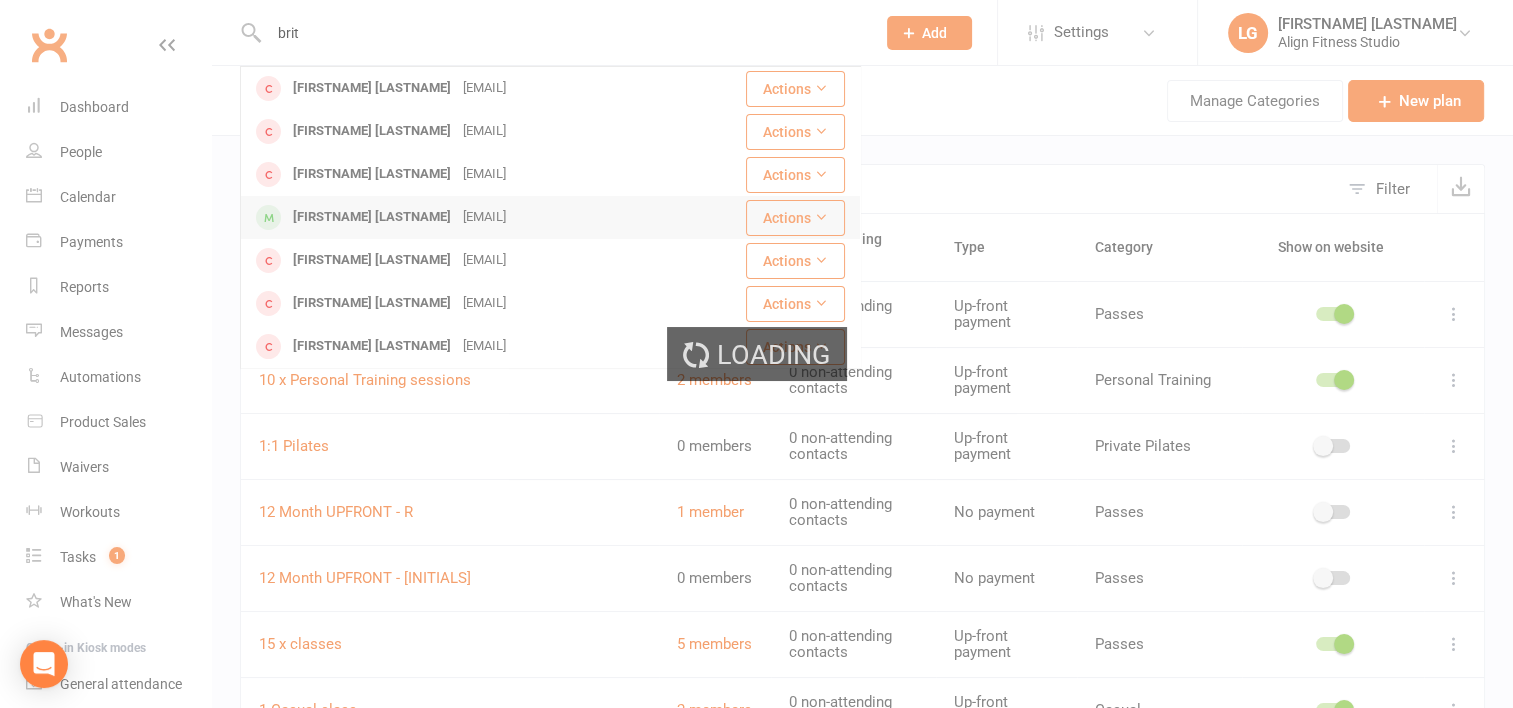 type 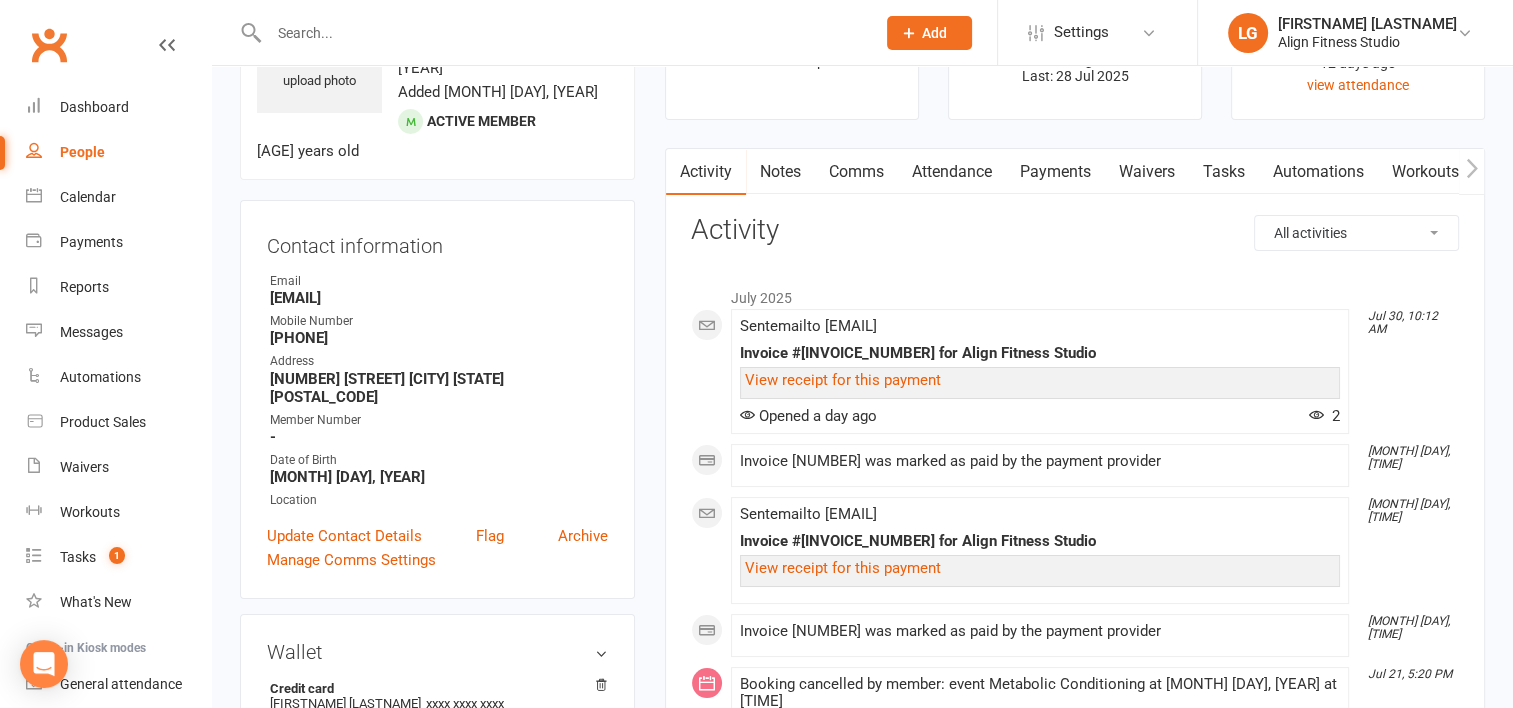 scroll, scrollTop: 100, scrollLeft: 0, axis: vertical 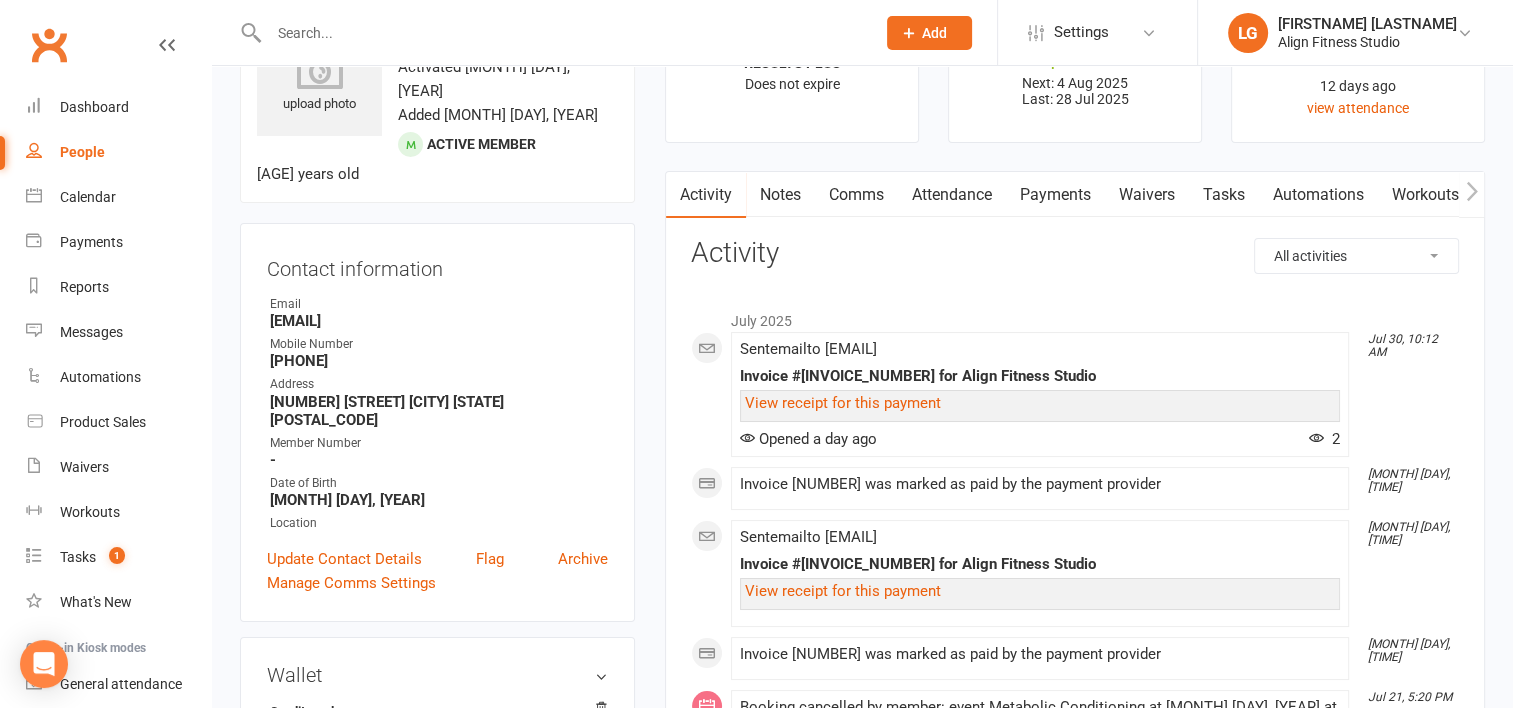 click on "Payments" at bounding box center (1055, 195) 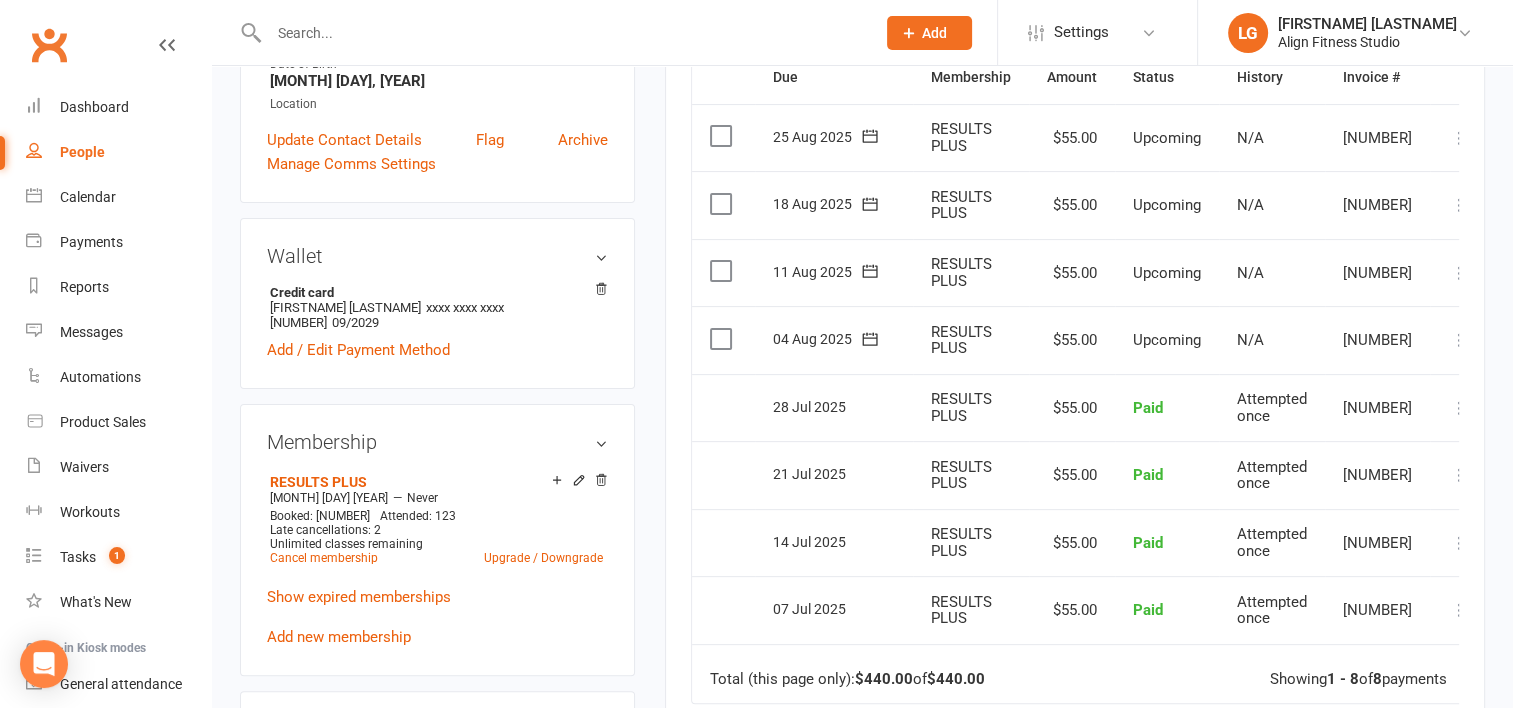 scroll, scrollTop: 302, scrollLeft: 0, axis: vertical 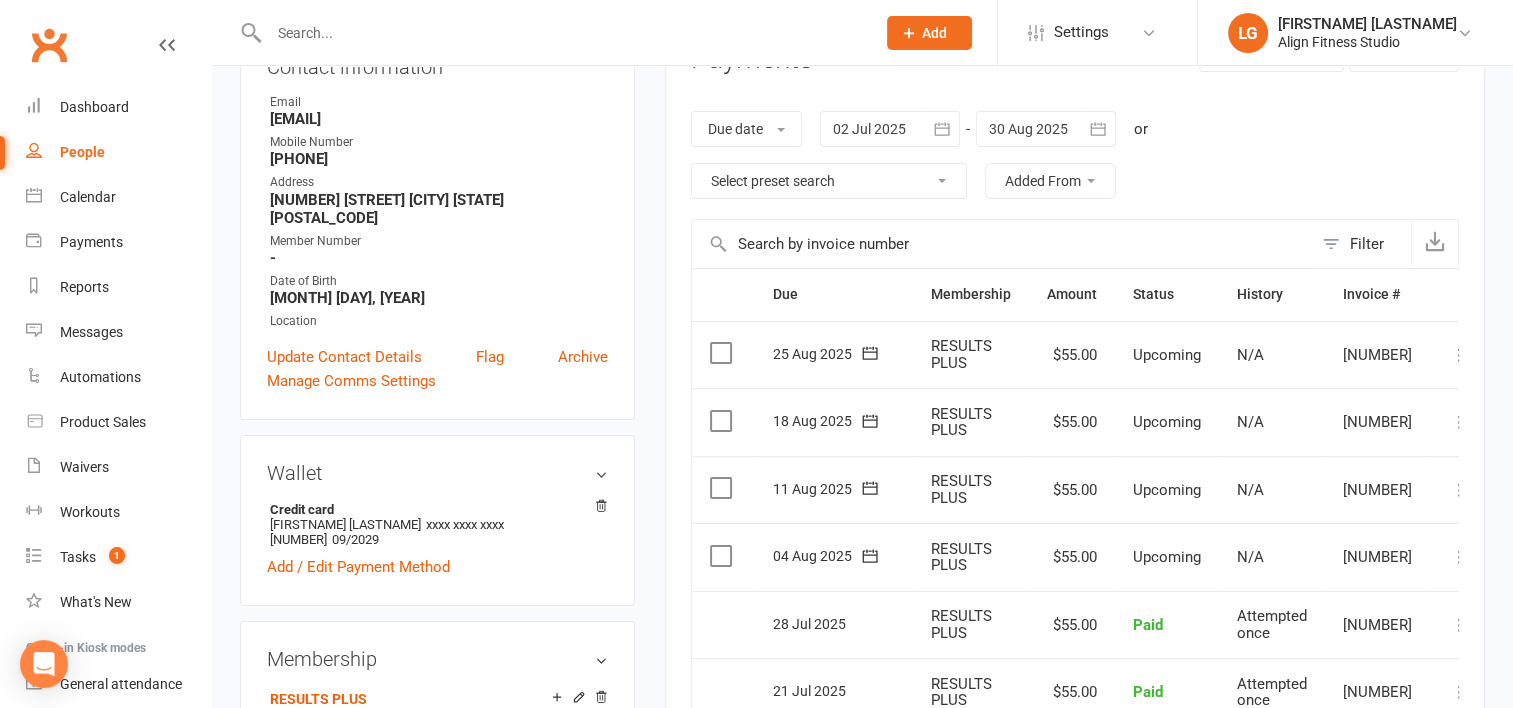 click 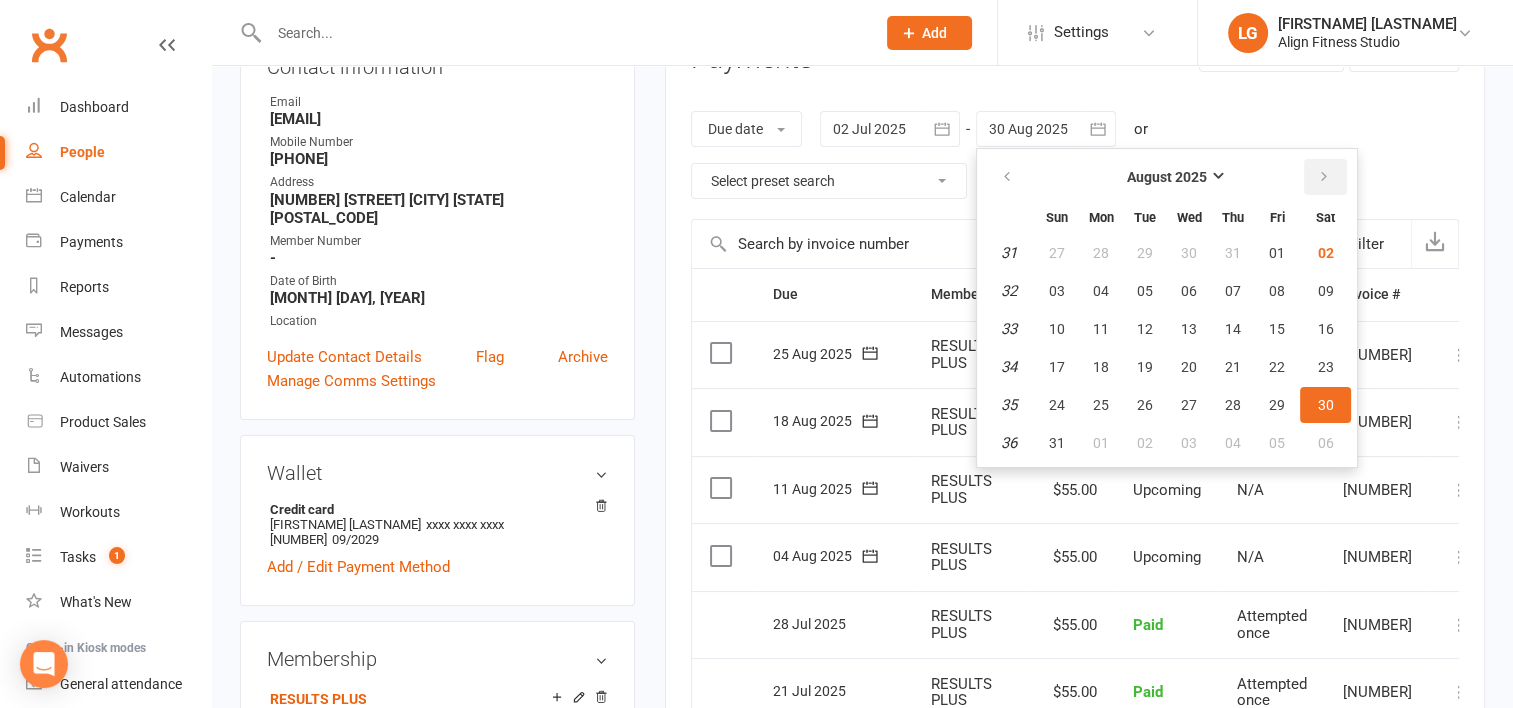 click at bounding box center (1324, 177) 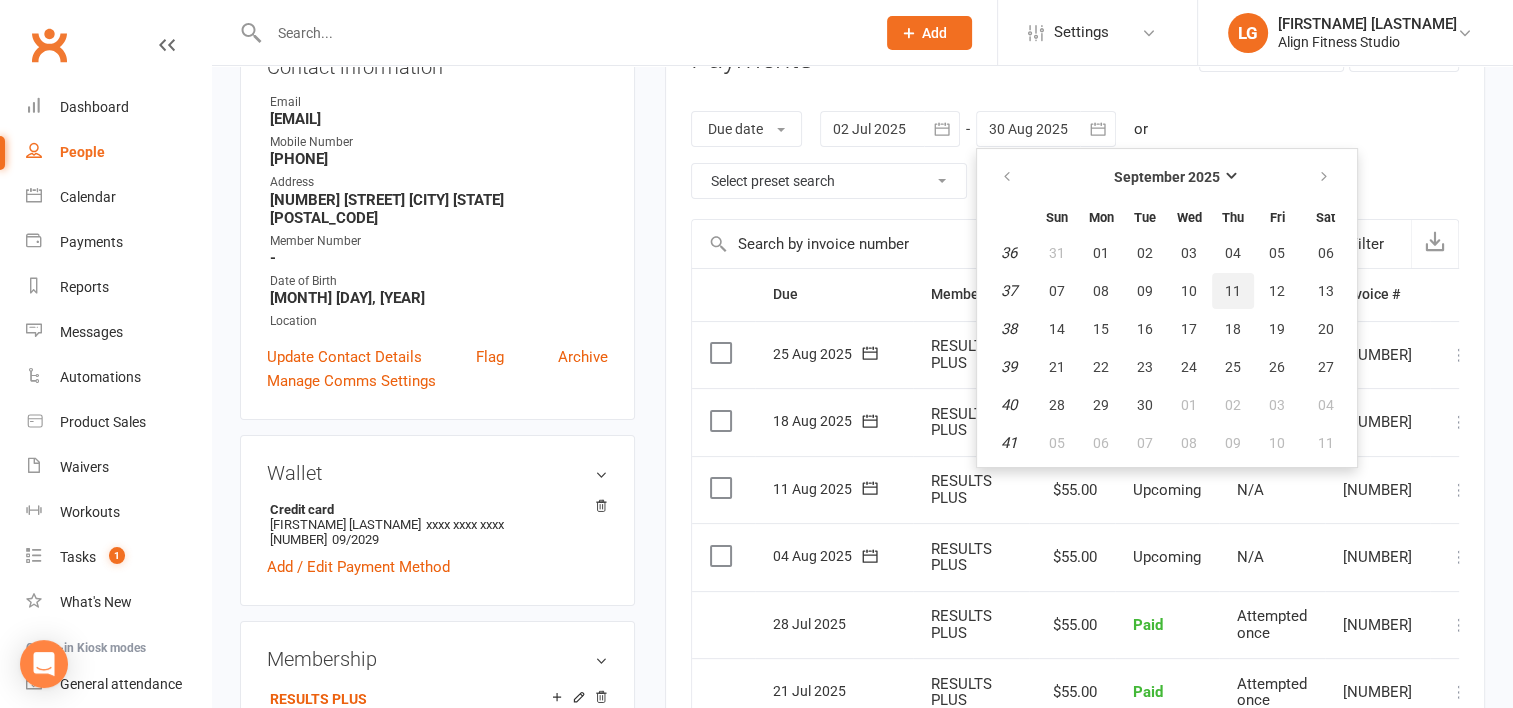 click on "11" at bounding box center [1233, 291] 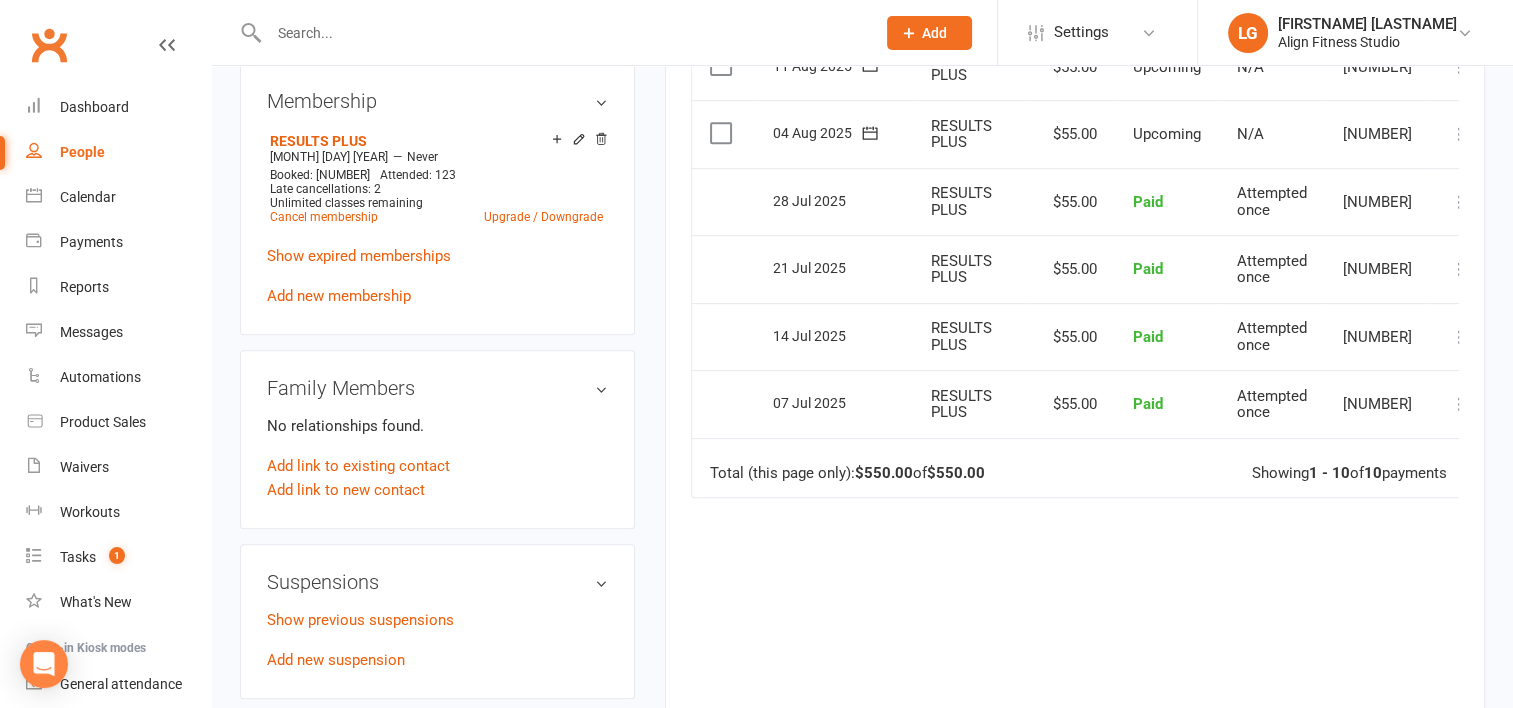scroll, scrollTop: 868, scrollLeft: 0, axis: vertical 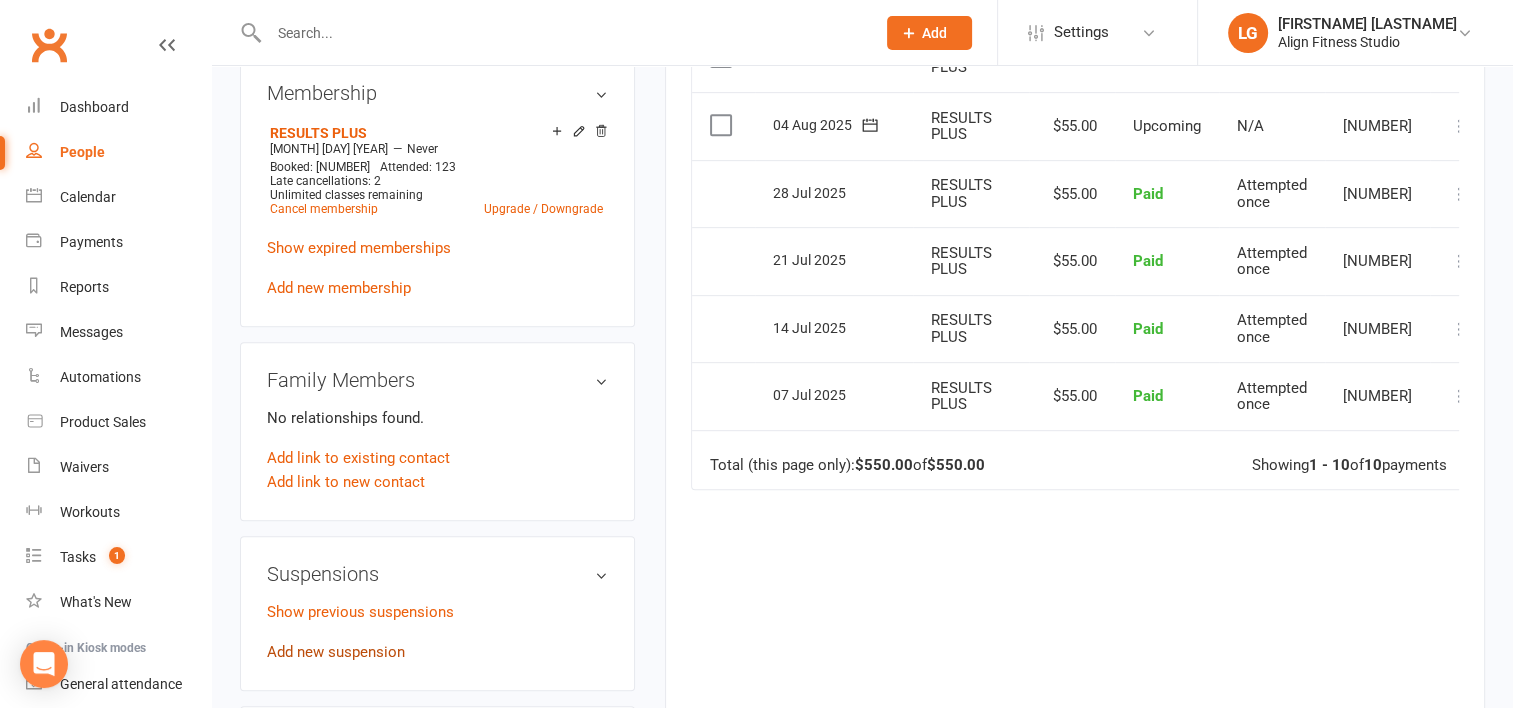 click on "Add new suspension" at bounding box center [336, 652] 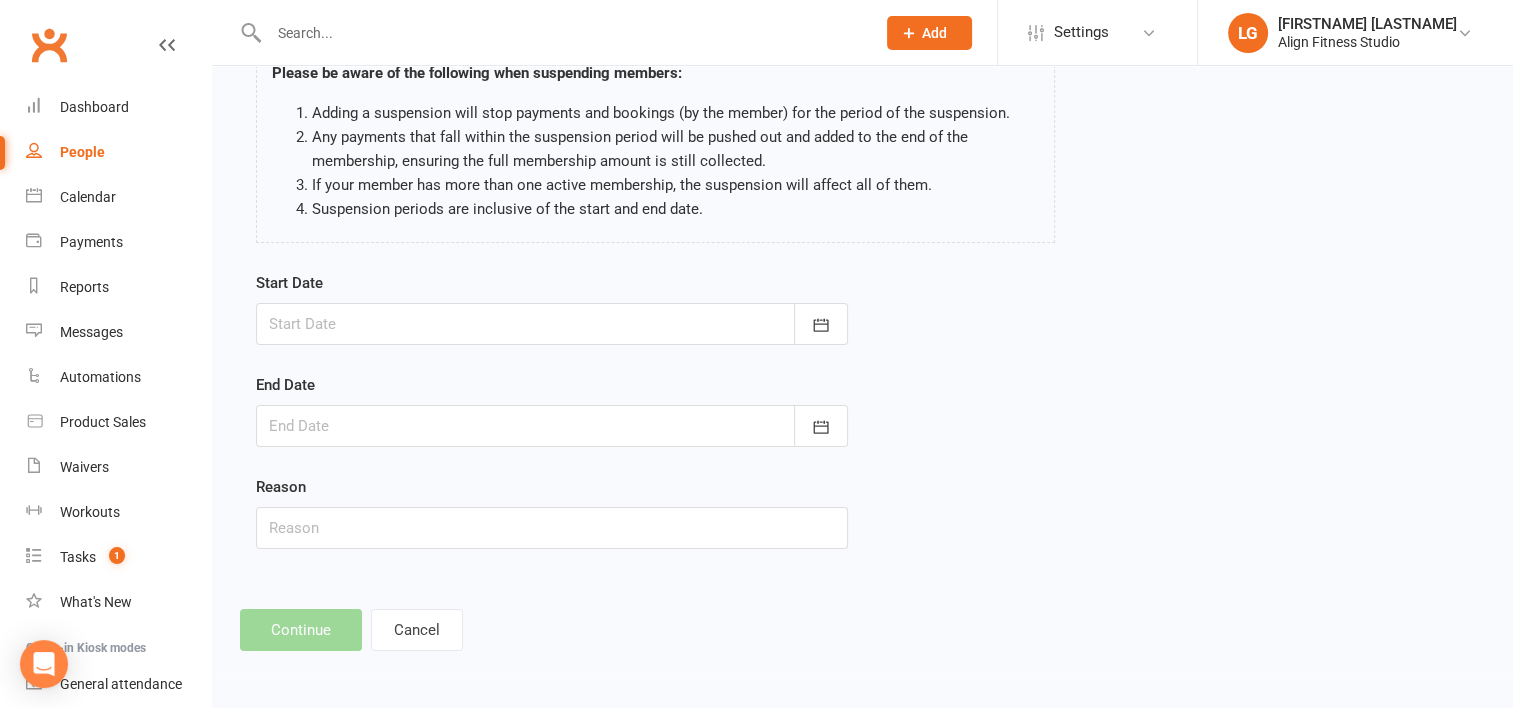 scroll, scrollTop: 0, scrollLeft: 0, axis: both 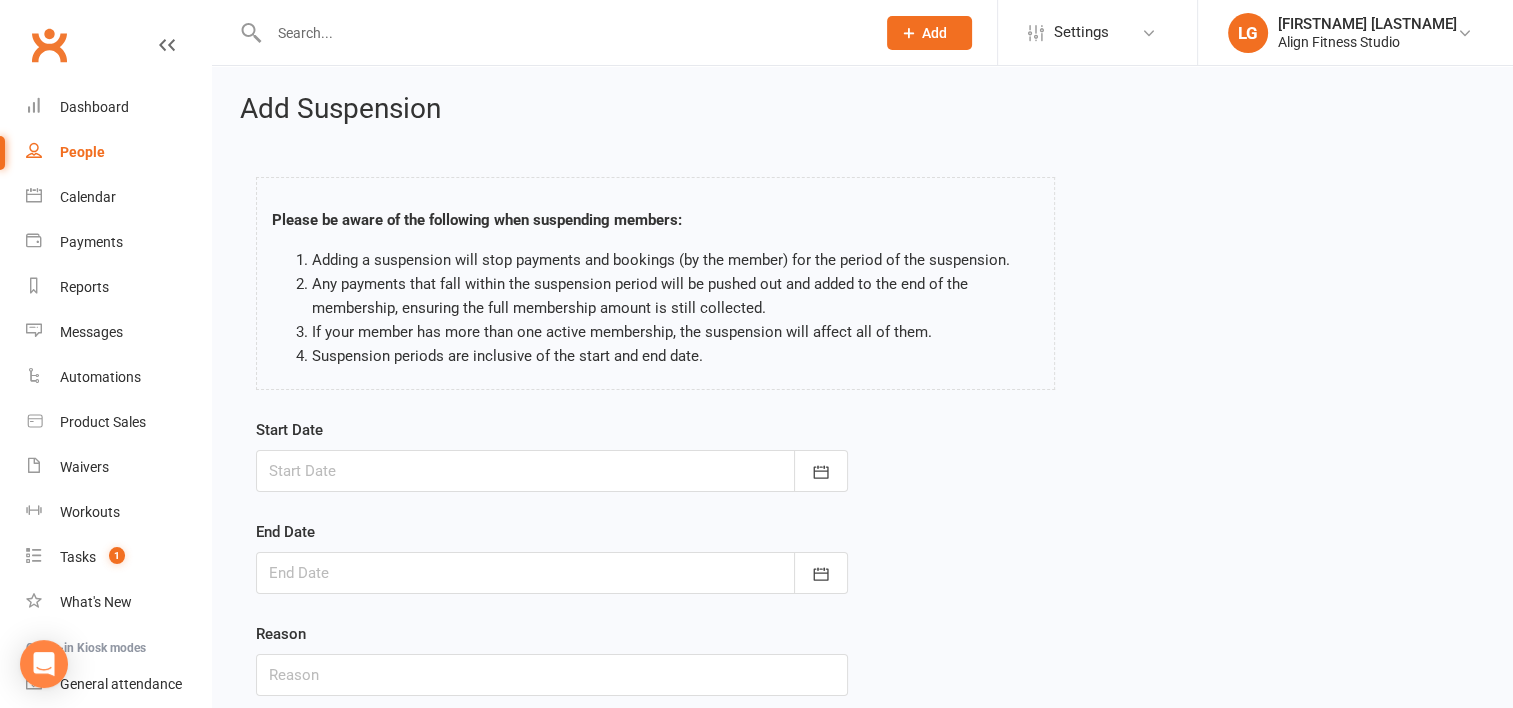 click at bounding box center (552, 471) 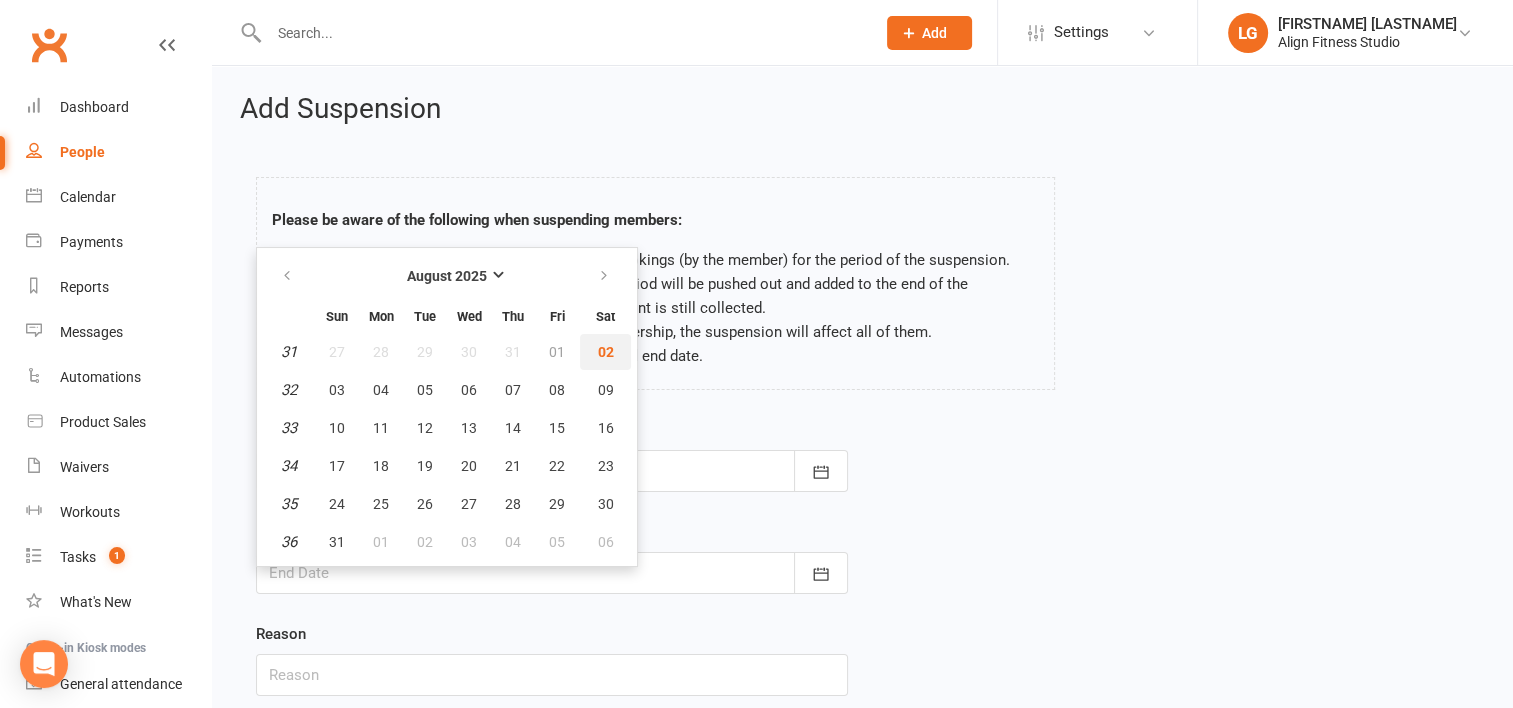 click on "02" at bounding box center [605, 352] 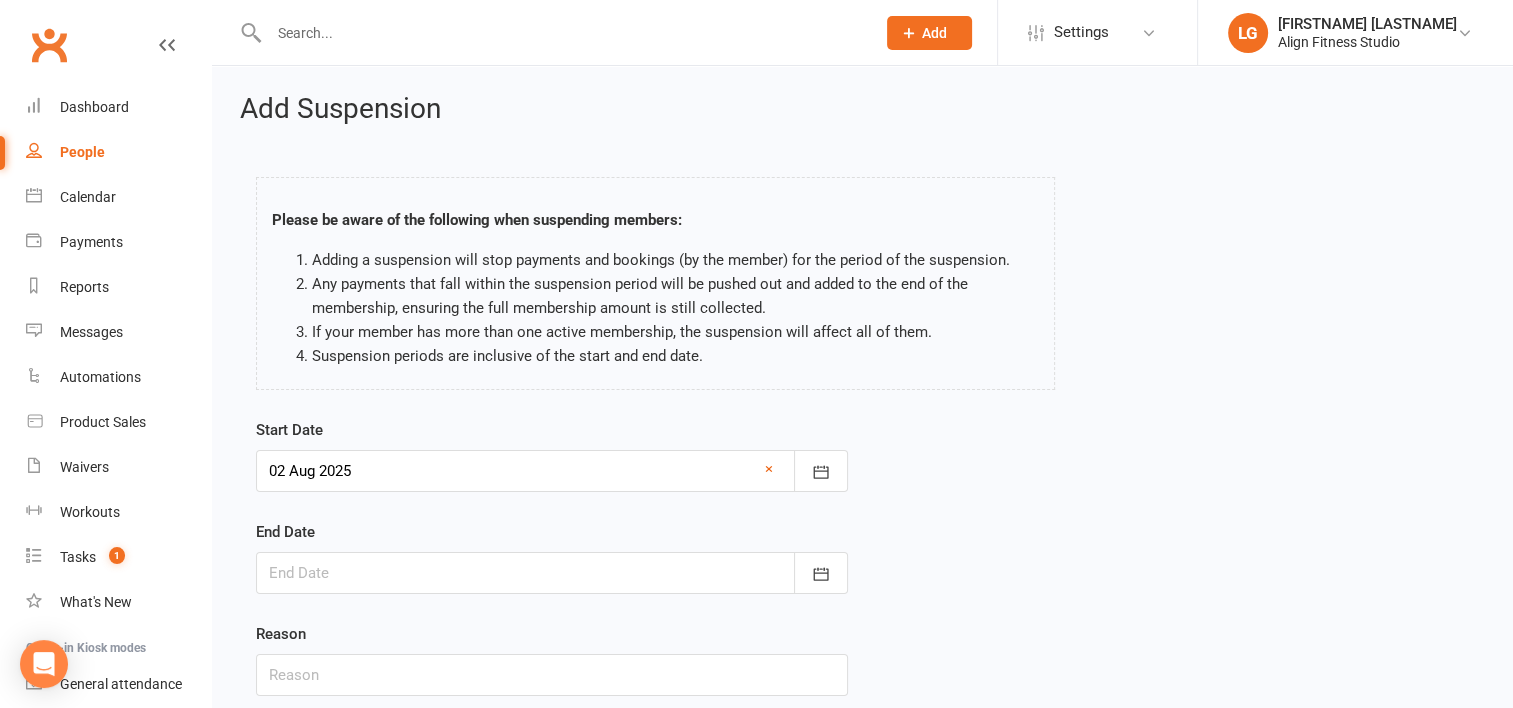 click at bounding box center (552, 573) 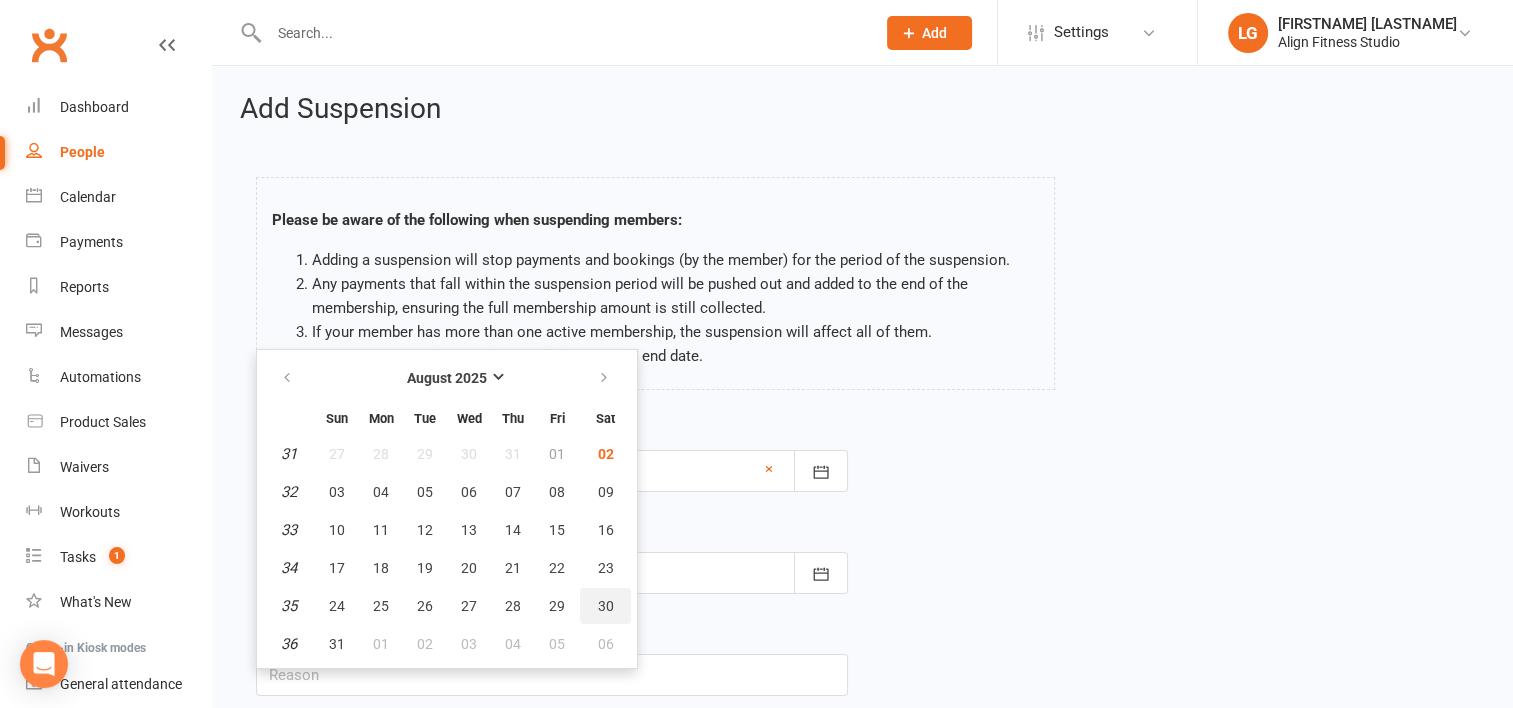 click on "30" at bounding box center [605, 606] 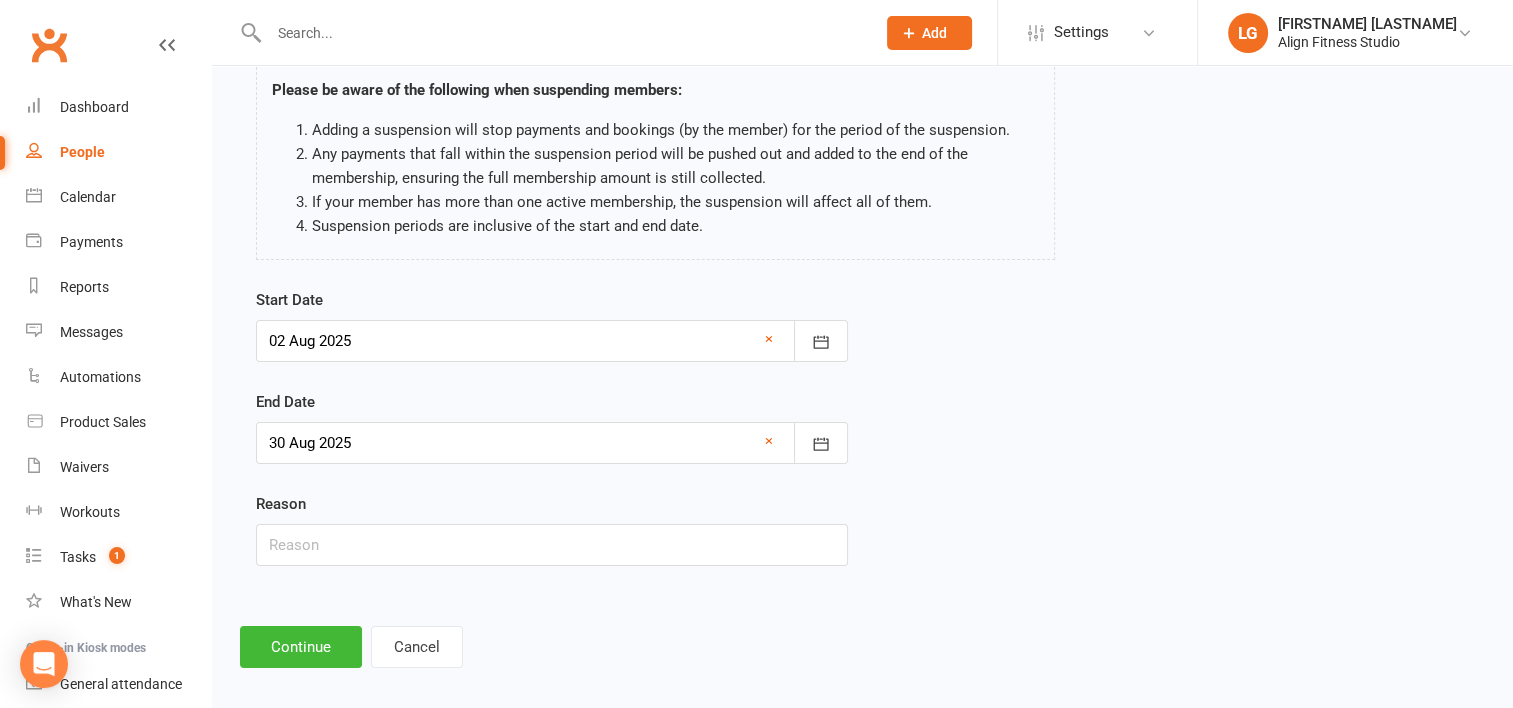 scroll, scrollTop: 131, scrollLeft: 0, axis: vertical 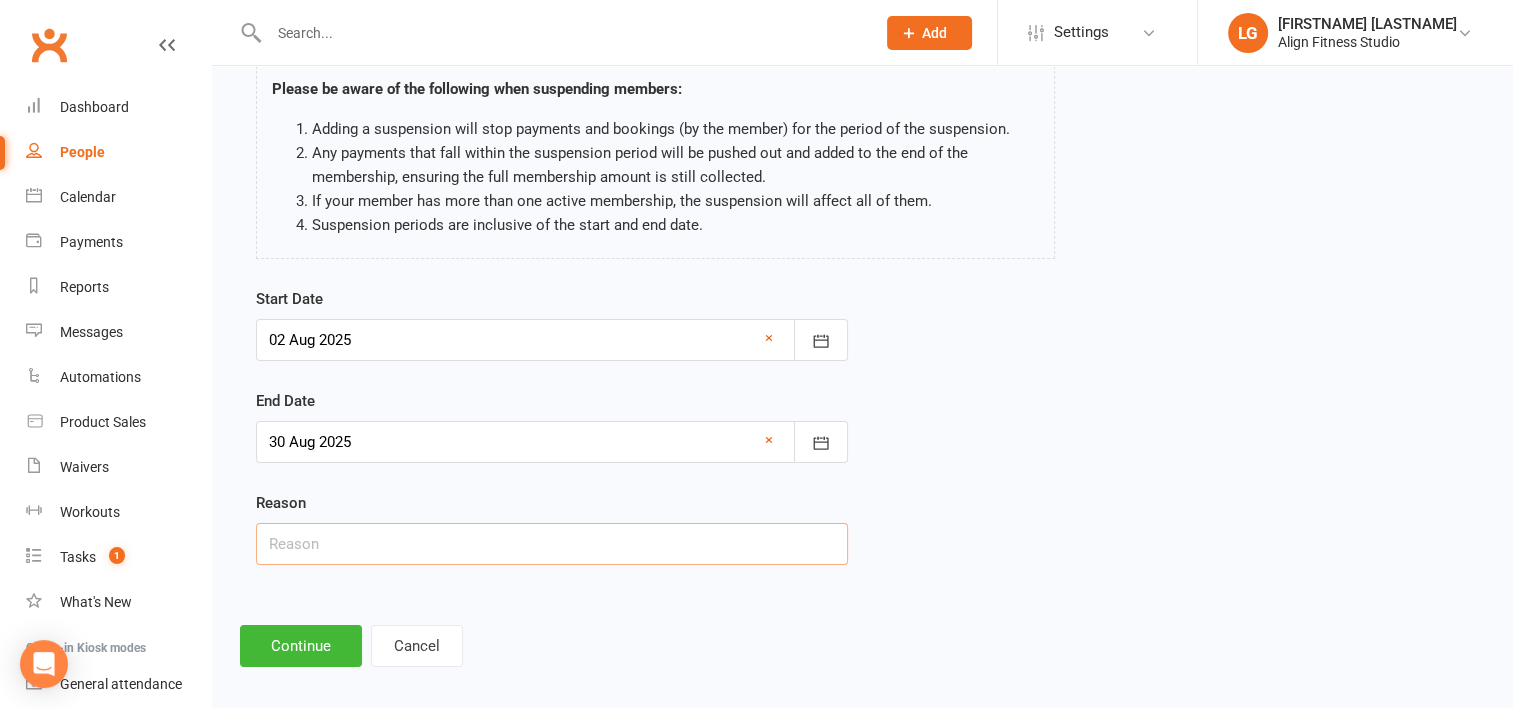 click at bounding box center [552, 544] 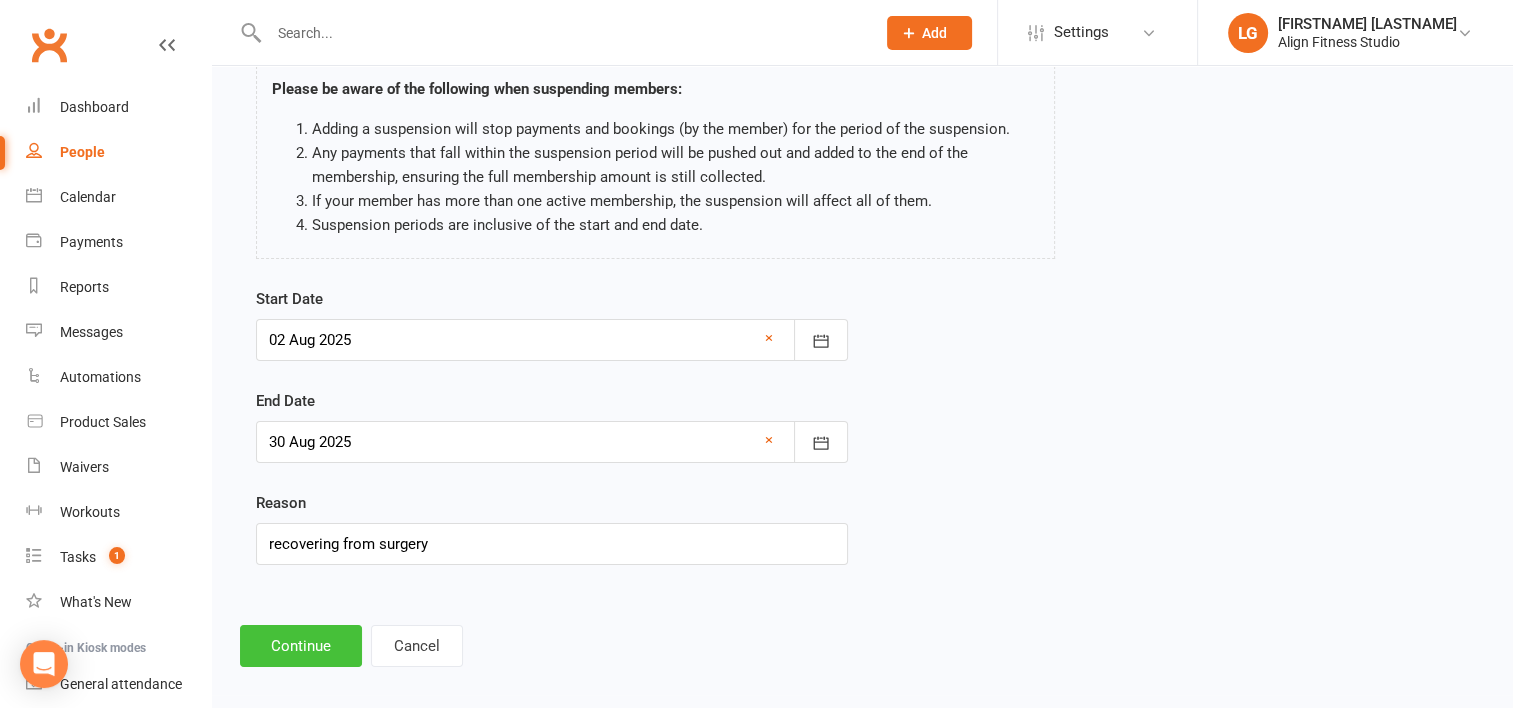 click on "Continue" at bounding box center [301, 646] 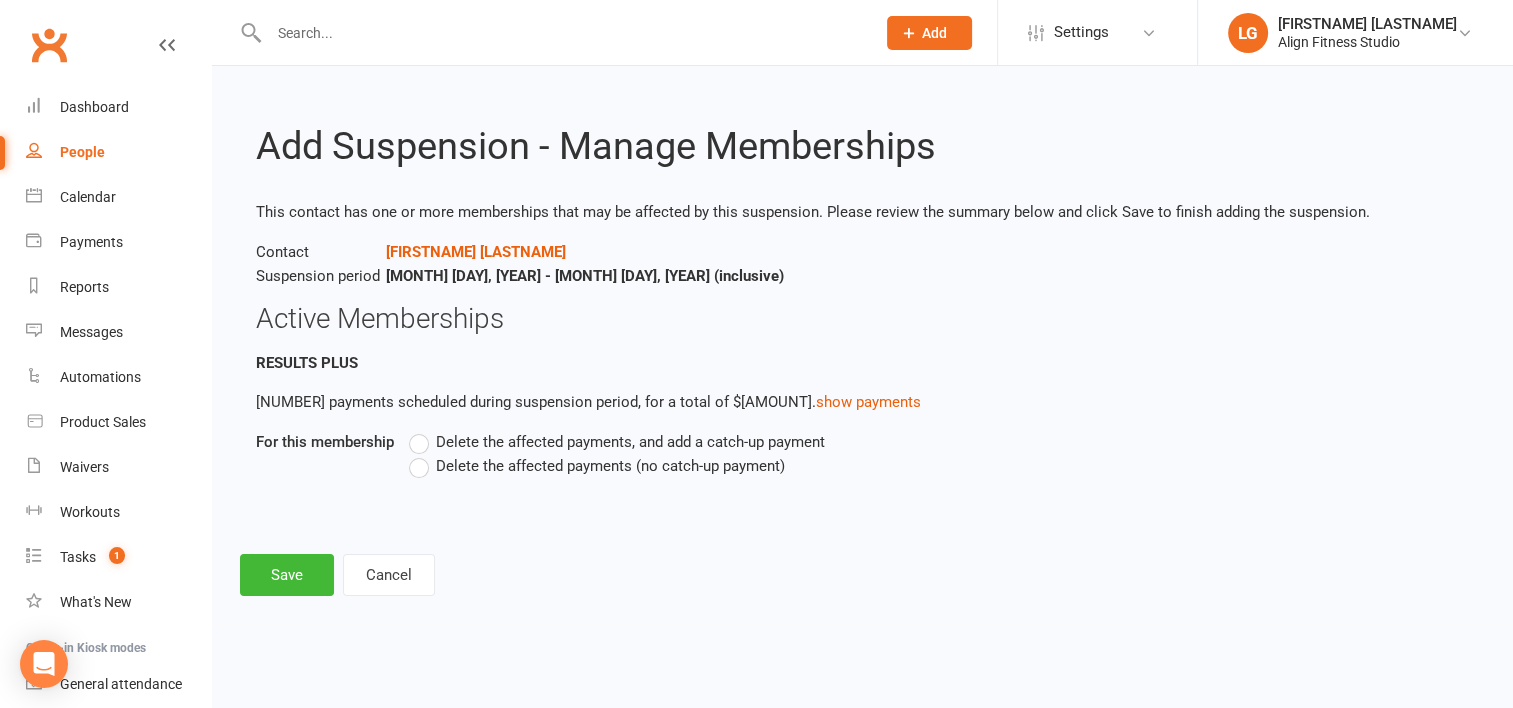 scroll, scrollTop: 0, scrollLeft: 0, axis: both 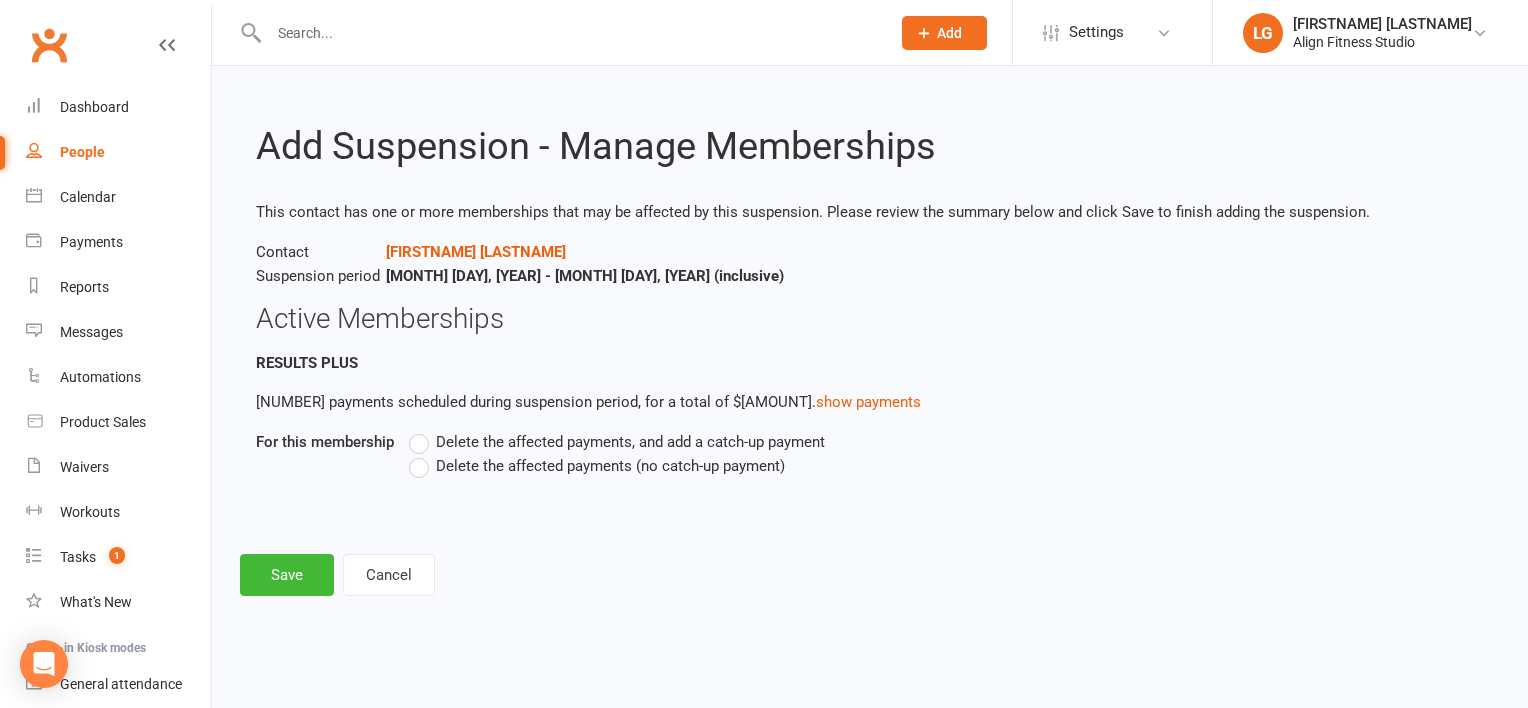 click on "Delete the affected payments (no catch-up payment)" at bounding box center [597, 466] 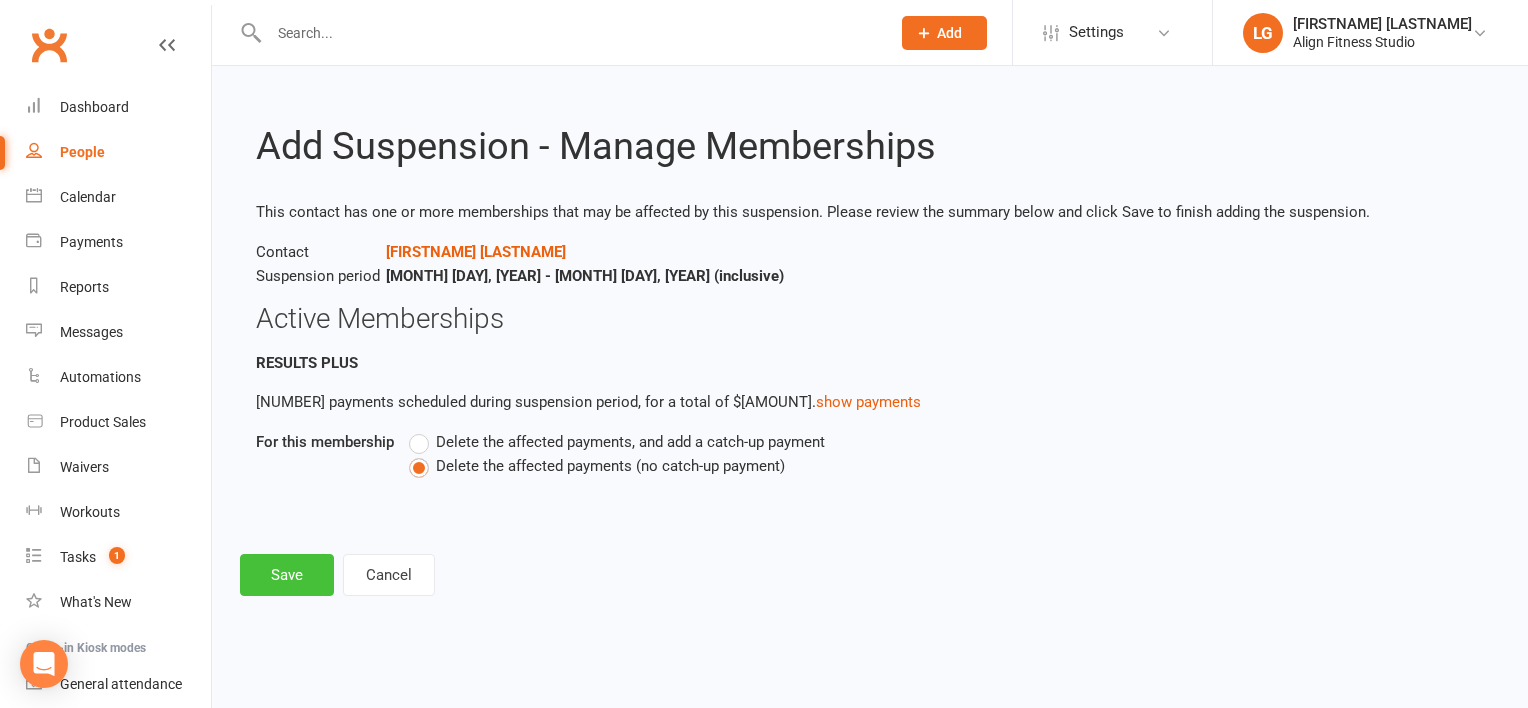 click on "Save" at bounding box center [287, 575] 